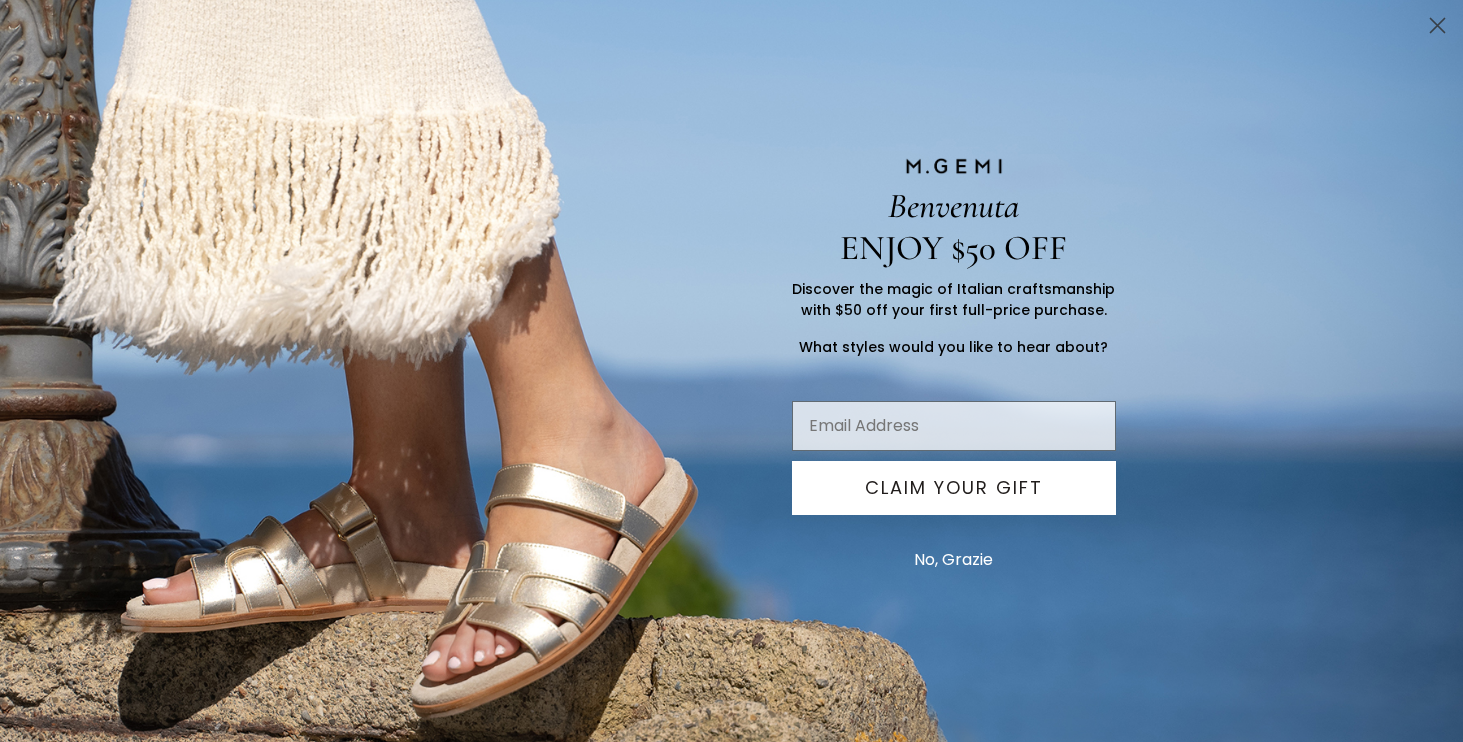 scroll, scrollTop: 0, scrollLeft: 0, axis: both 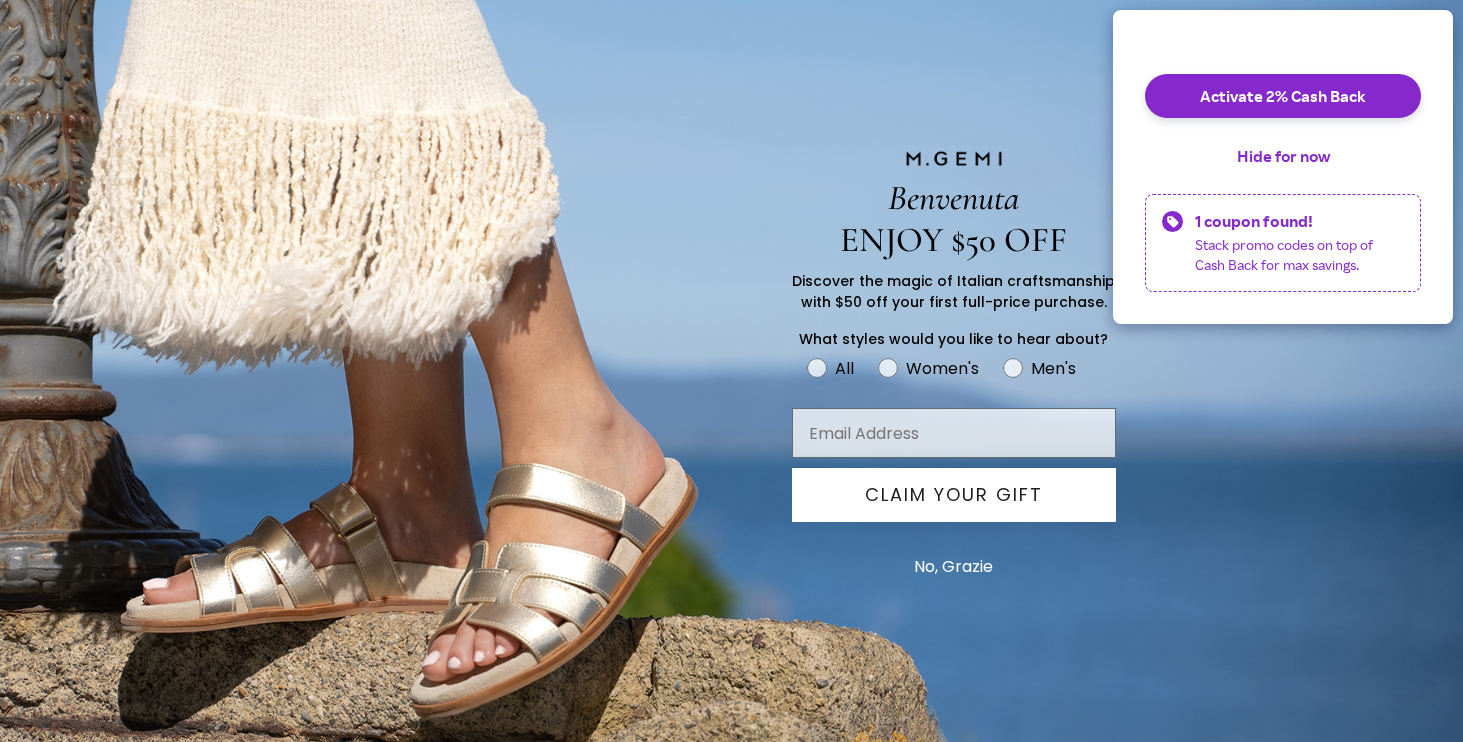 click on "No, Grazie" at bounding box center [953, 567] 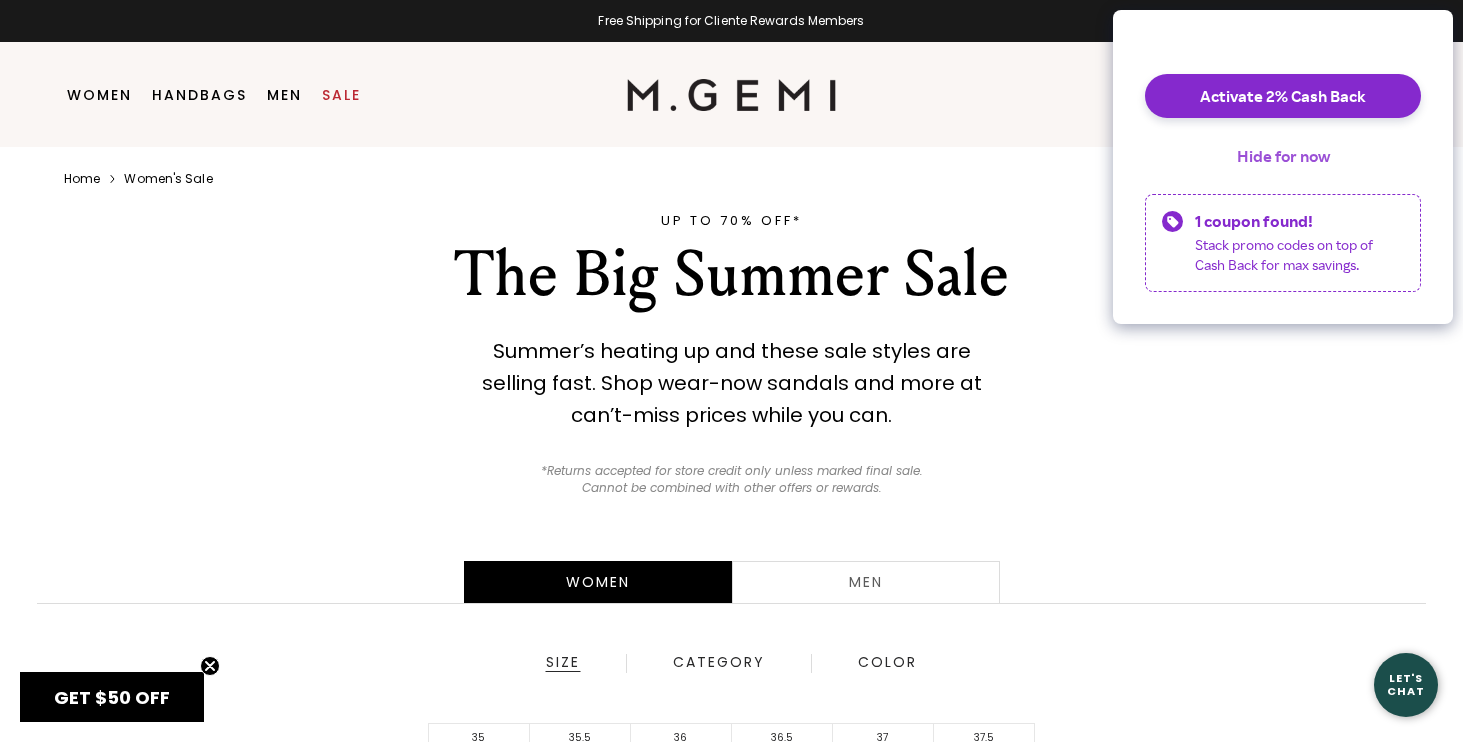 click on "Hide for now" at bounding box center (1283, 156) 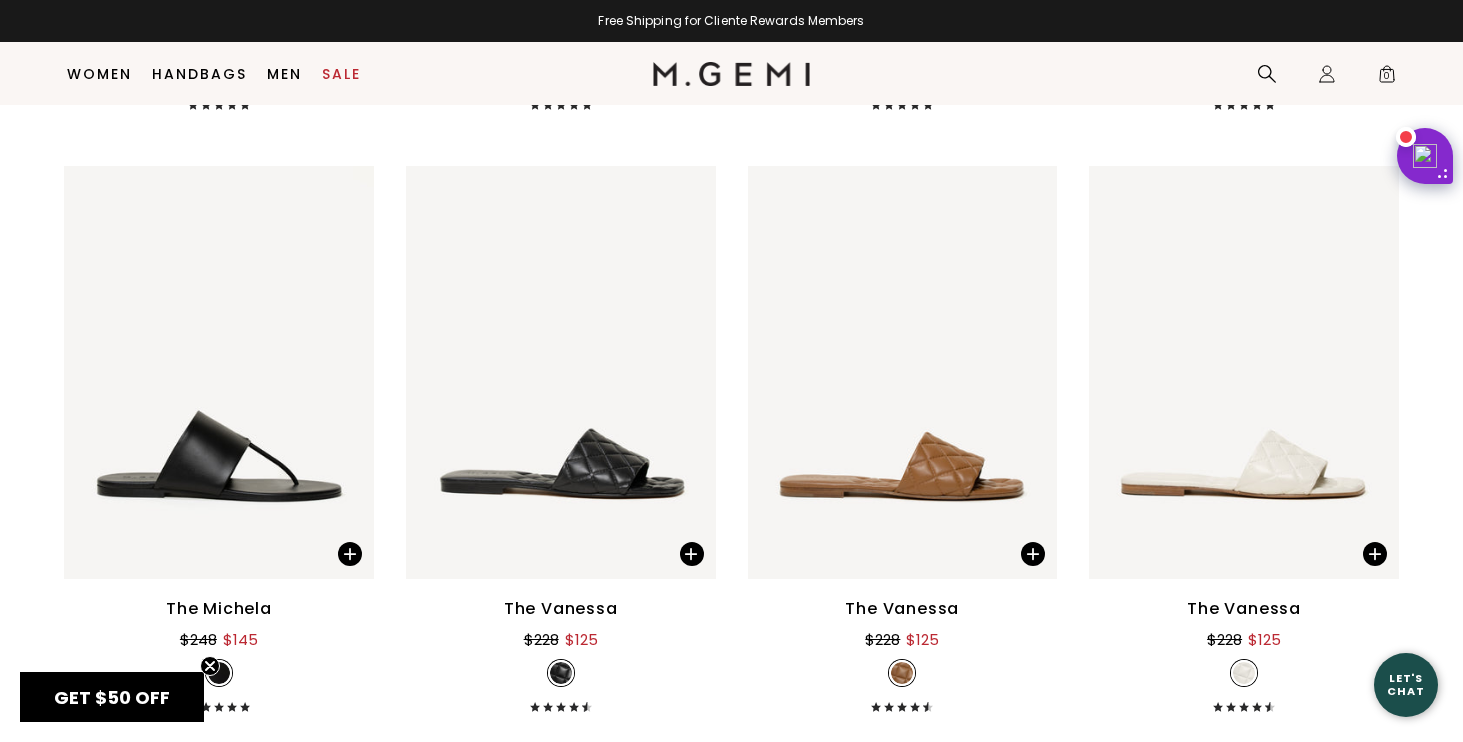scroll, scrollTop: 4397, scrollLeft: 0, axis: vertical 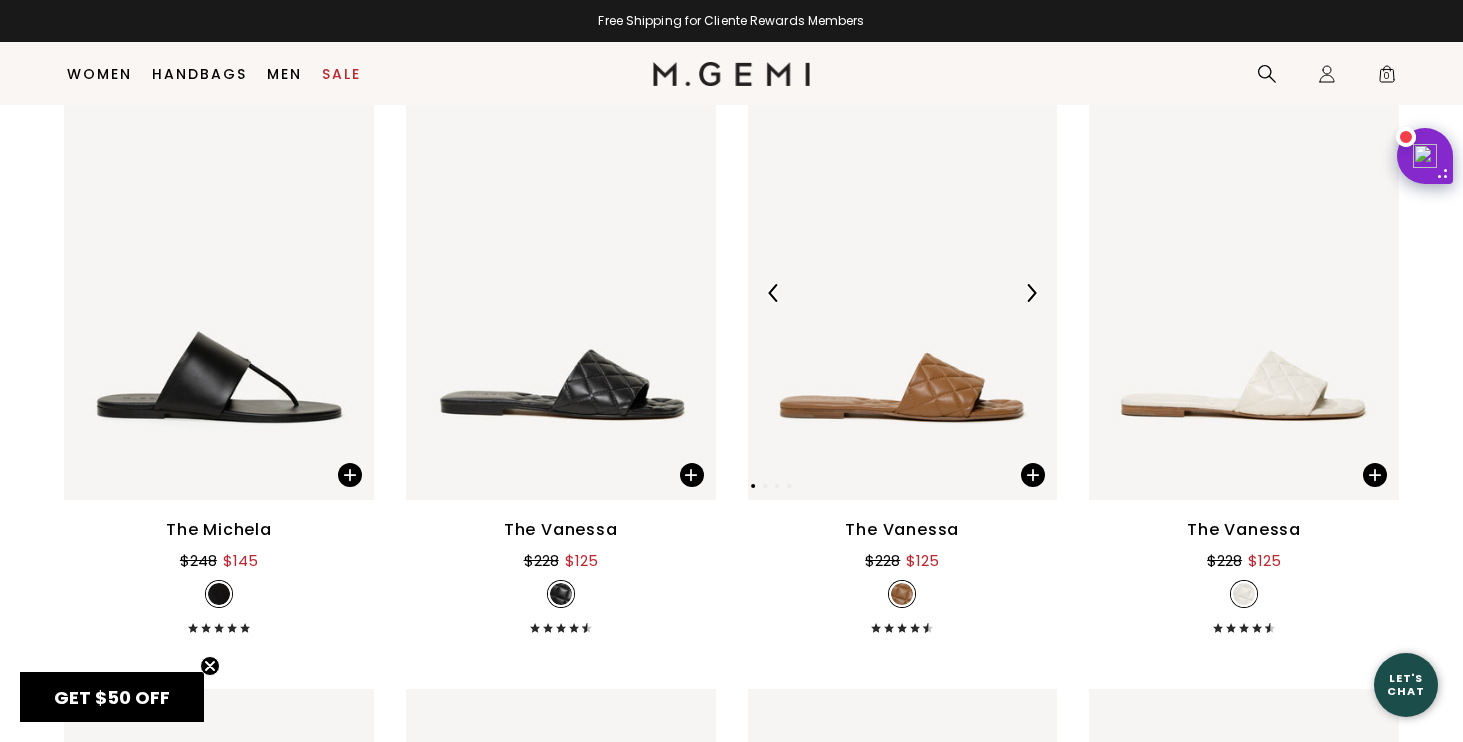 click at bounding box center [903, 293] 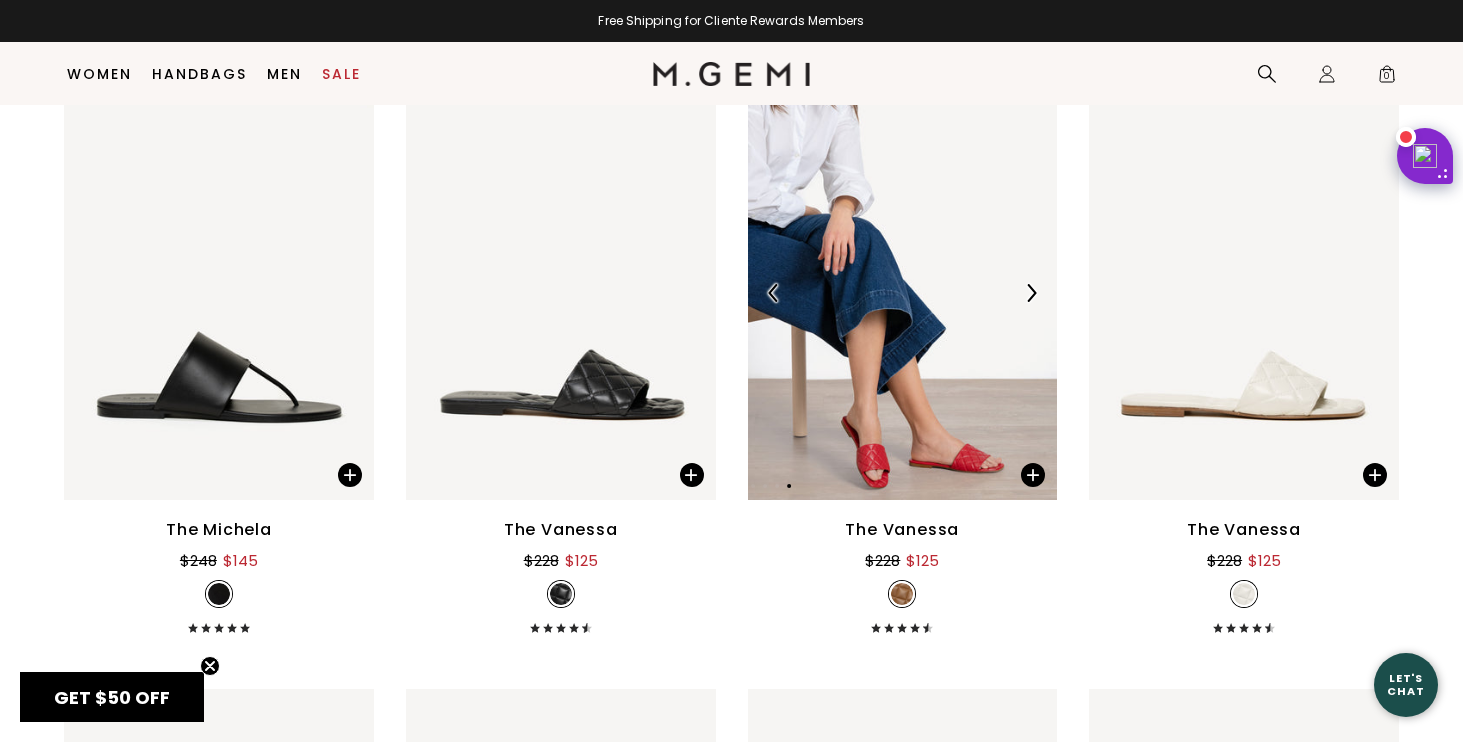 click at bounding box center [903, 293] 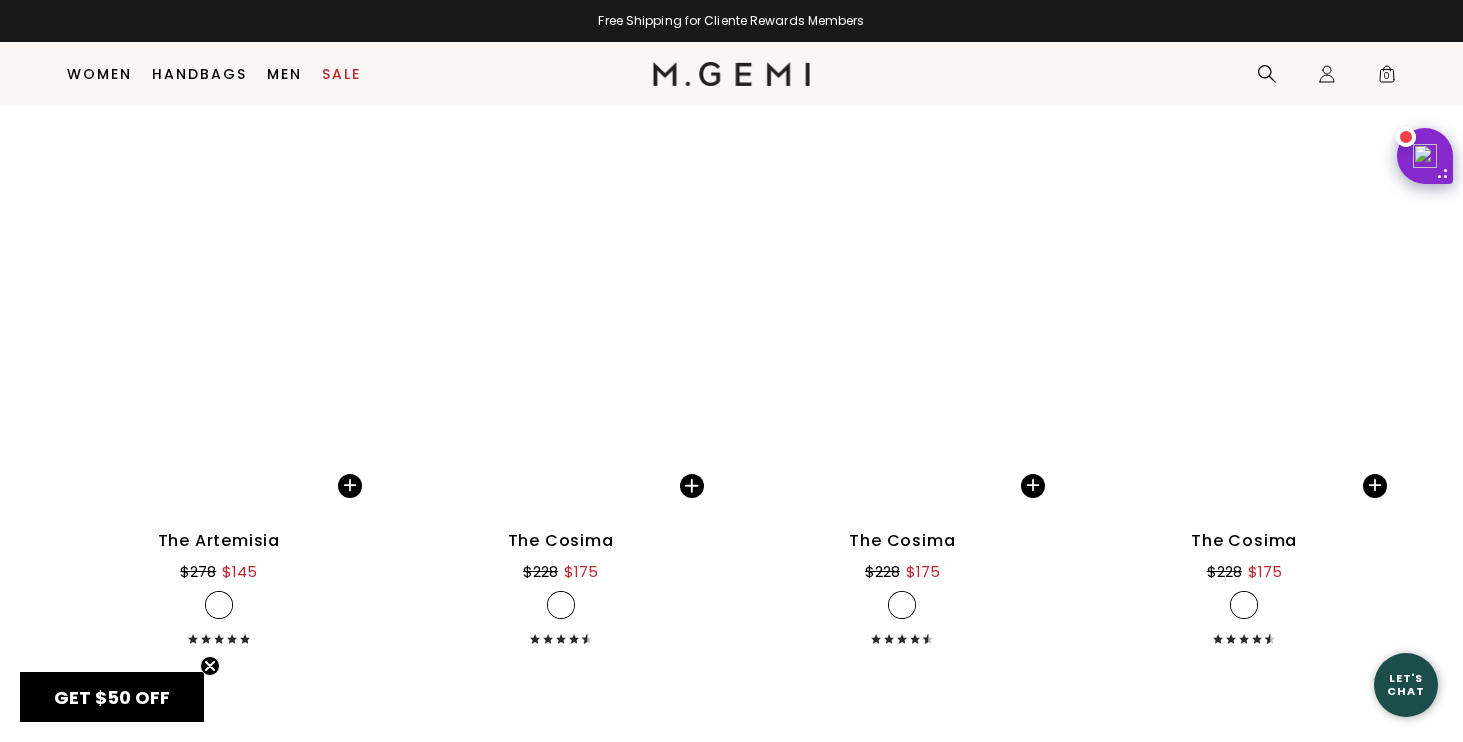 scroll, scrollTop: 9206, scrollLeft: 0, axis: vertical 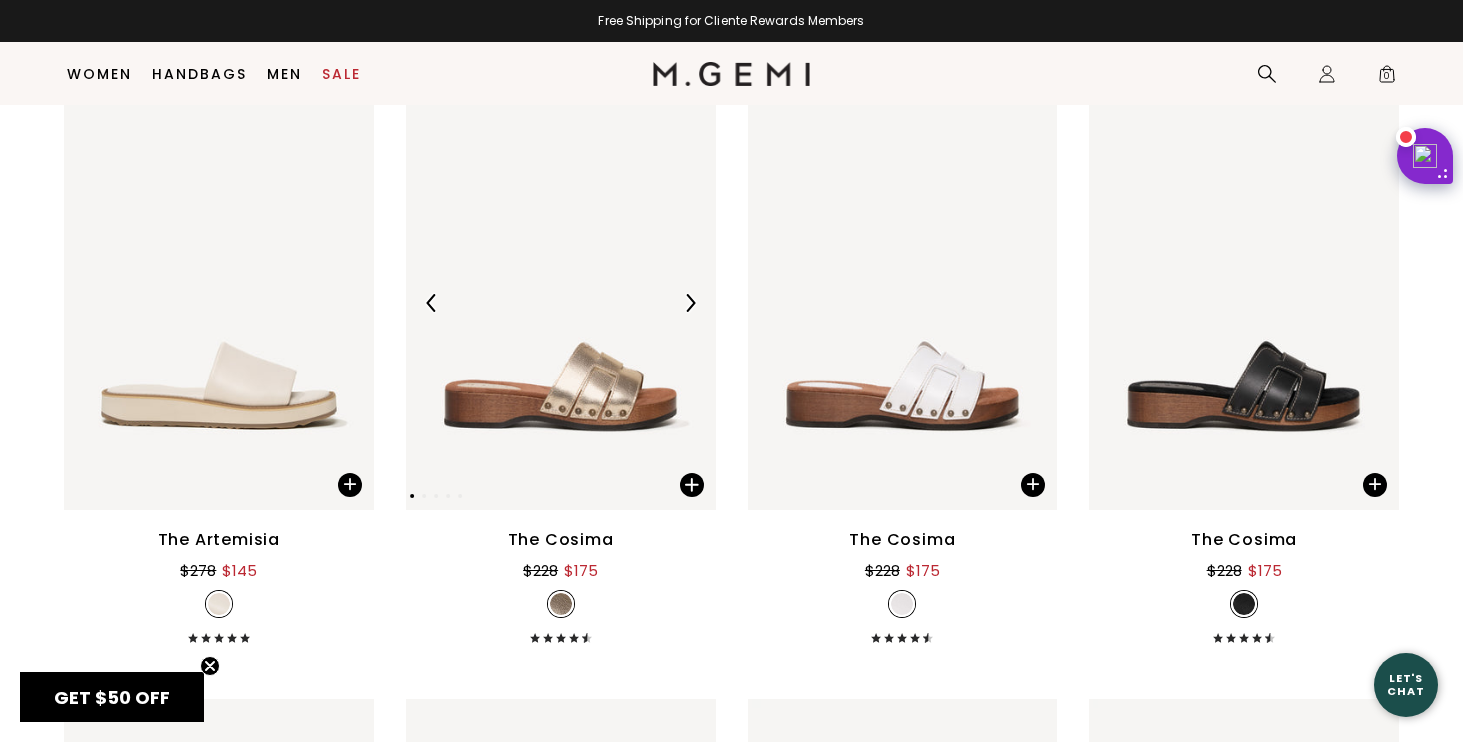 click at bounding box center (561, 302) 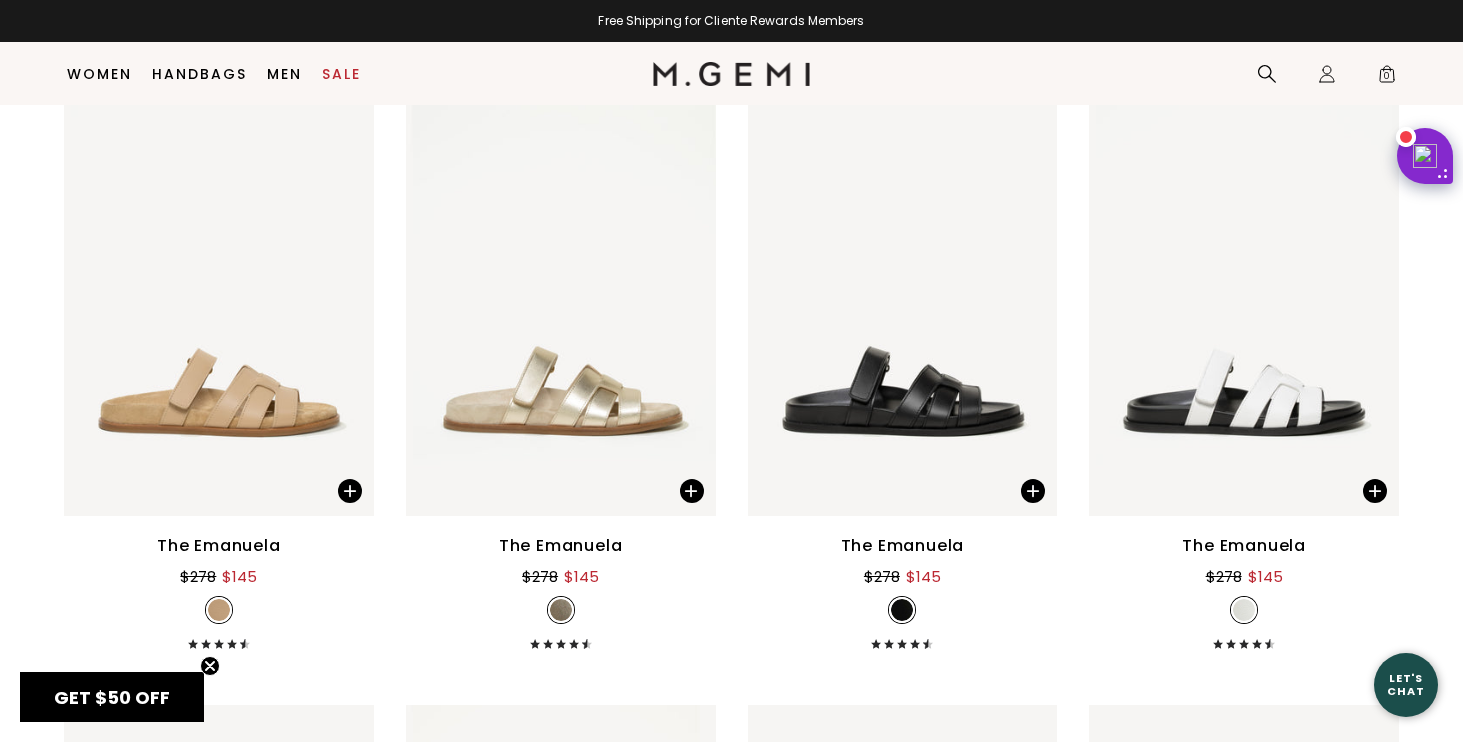 scroll, scrollTop: 10407, scrollLeft: 0, axis: vertical 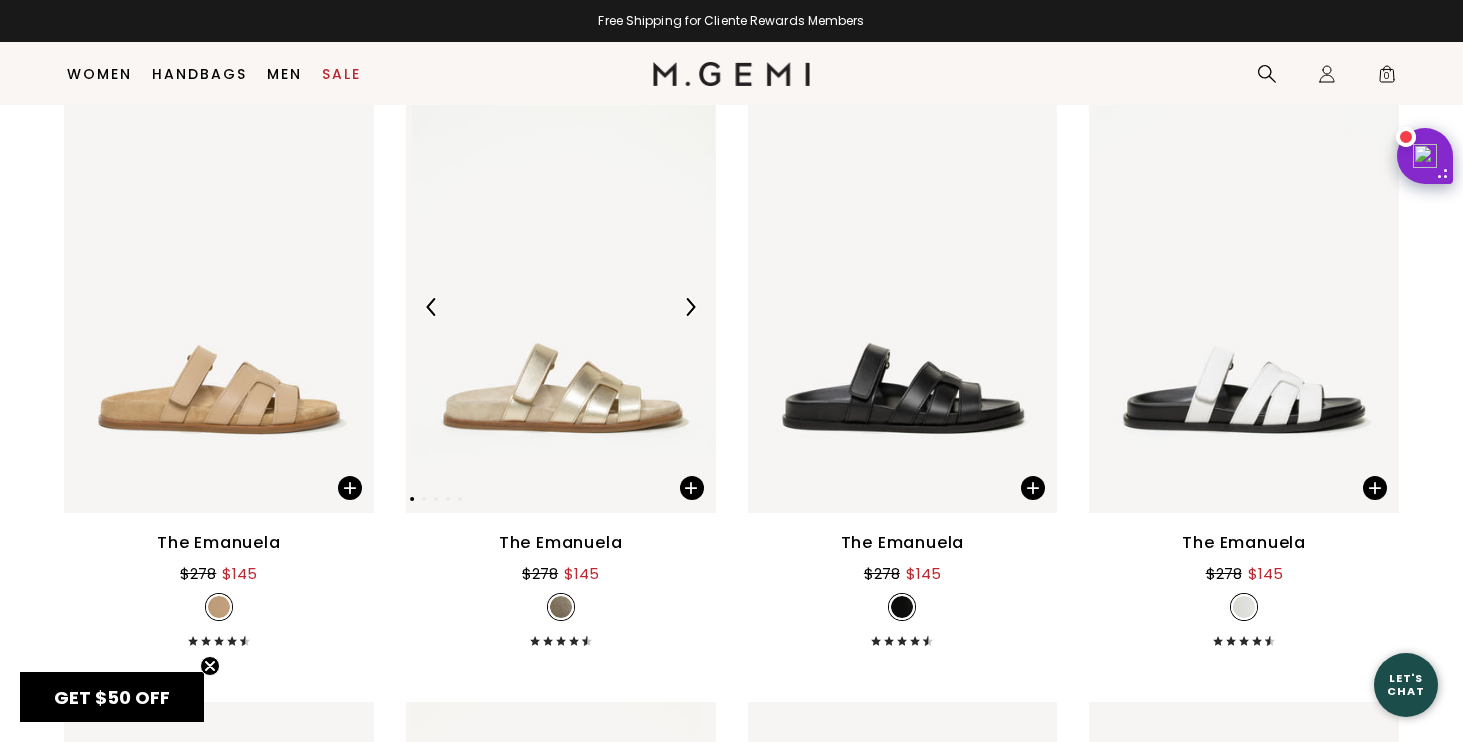 click at bounding box center [561, 306] 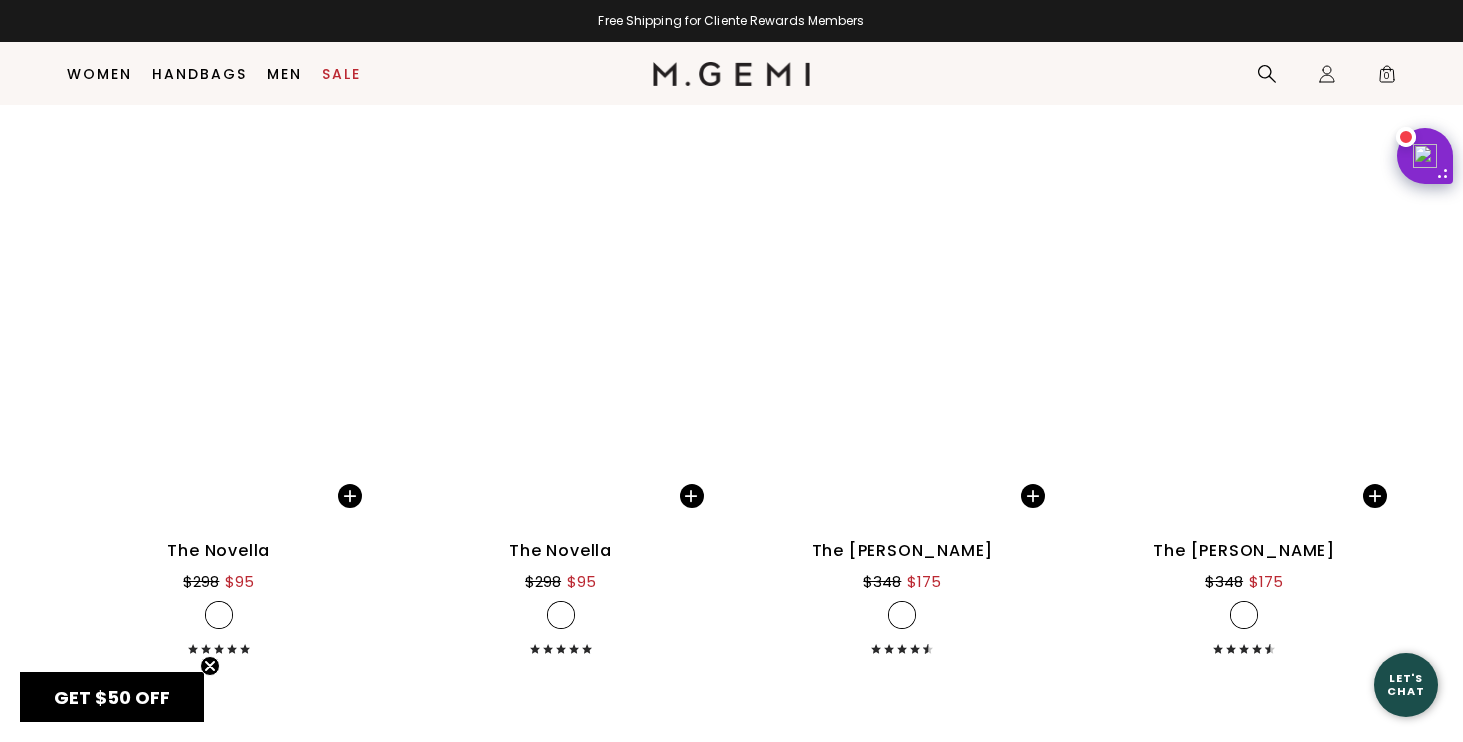 scroll, scrollTop: 15826, scrollLeft: 0, axis: vertical 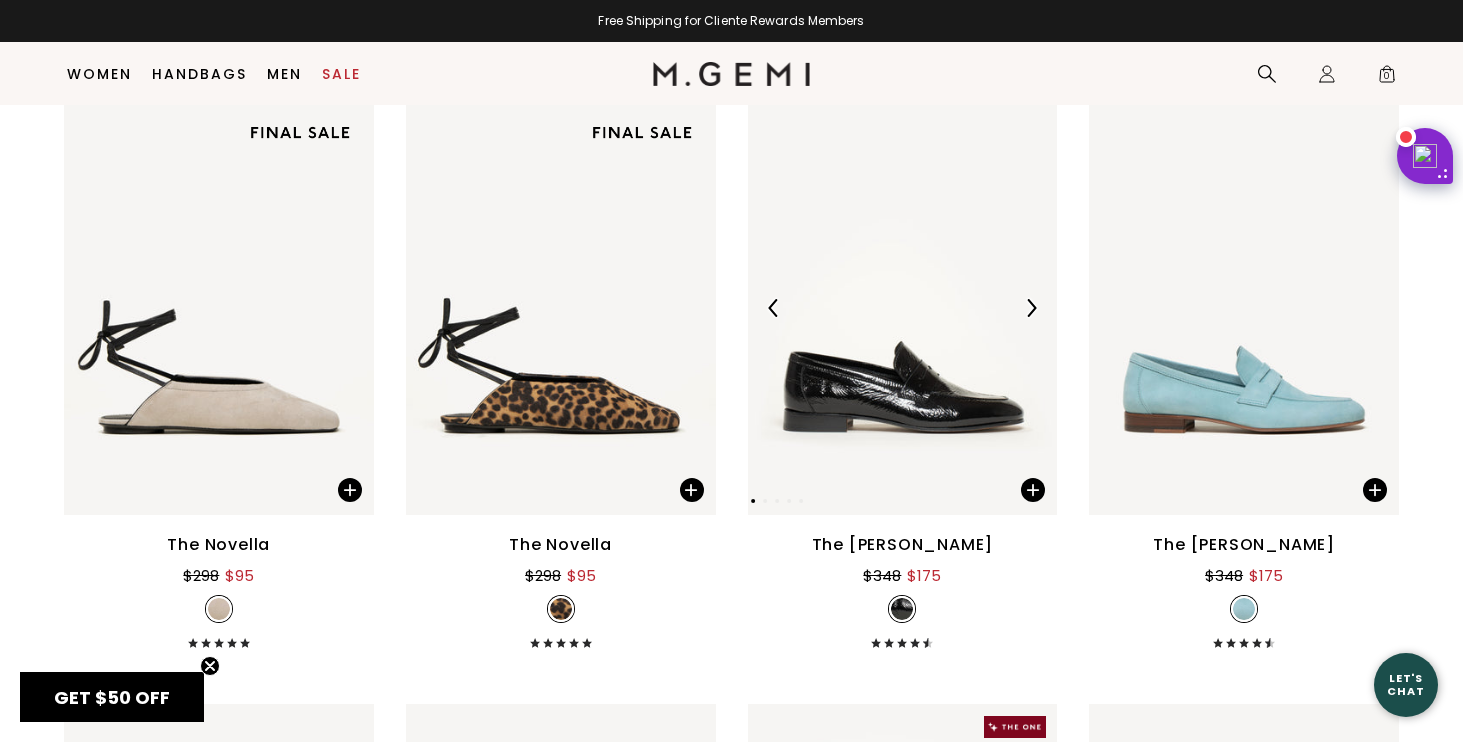 click at bounding box center (1031, 308) 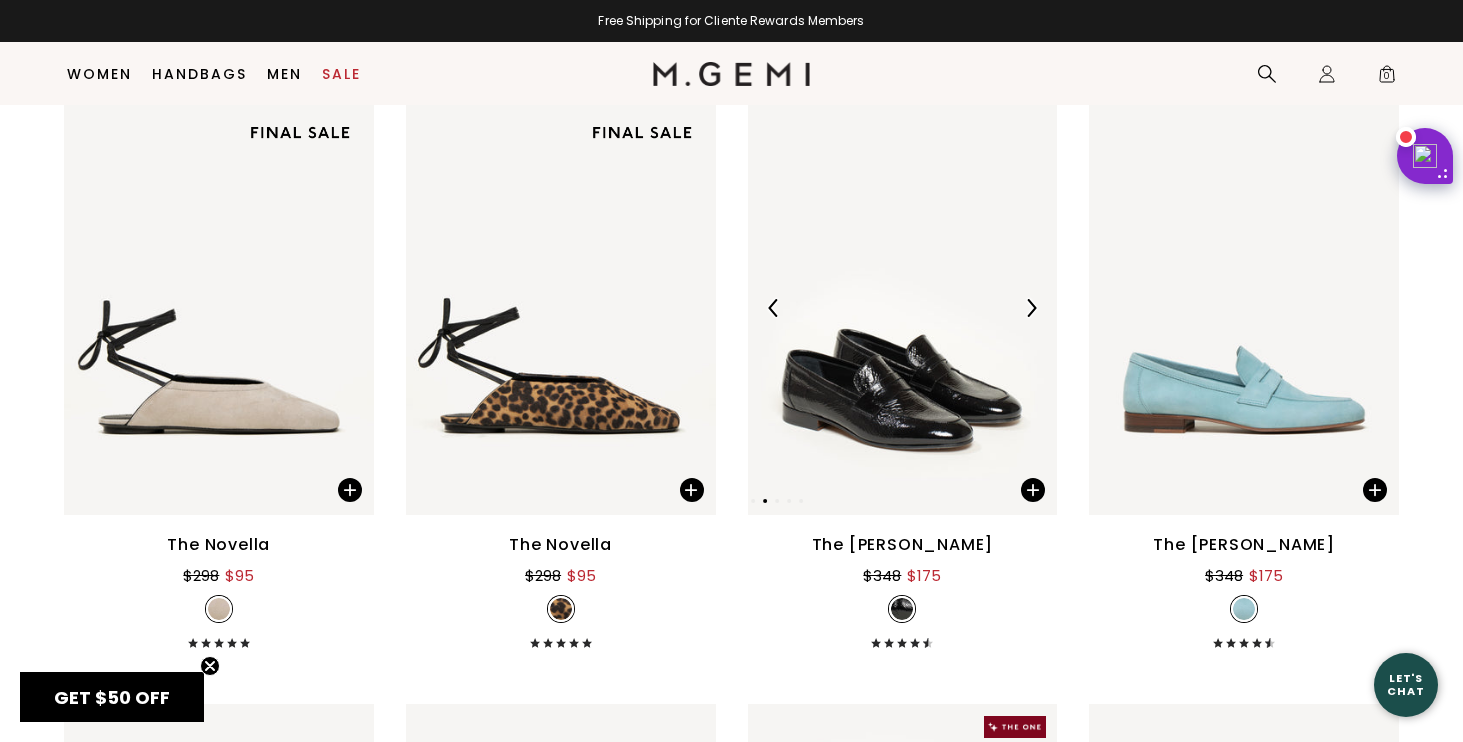 click at bounding box center [1031, 308] 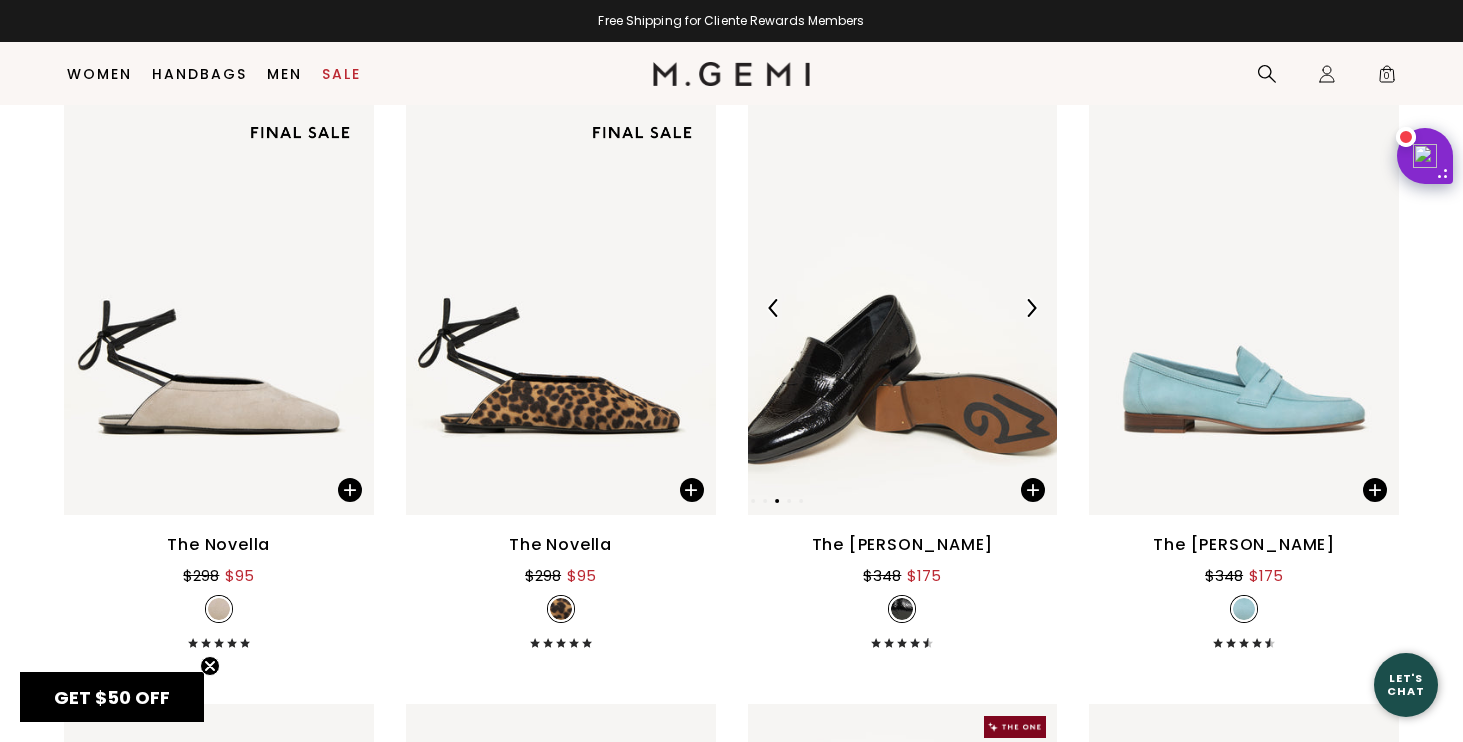 click at bounding box center (903, 308) 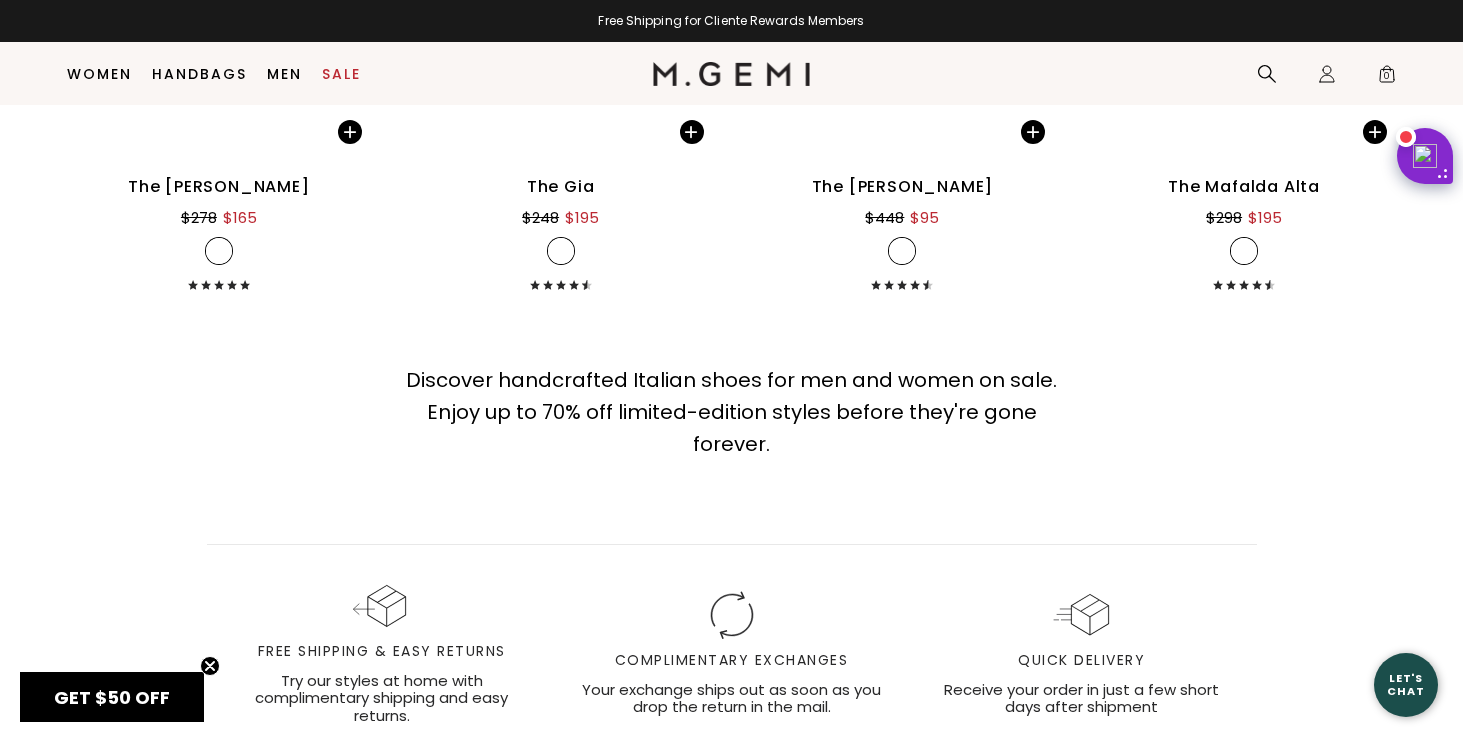 scroll, scrollTop: 19784, scrollLeft: 0, axis: vertical 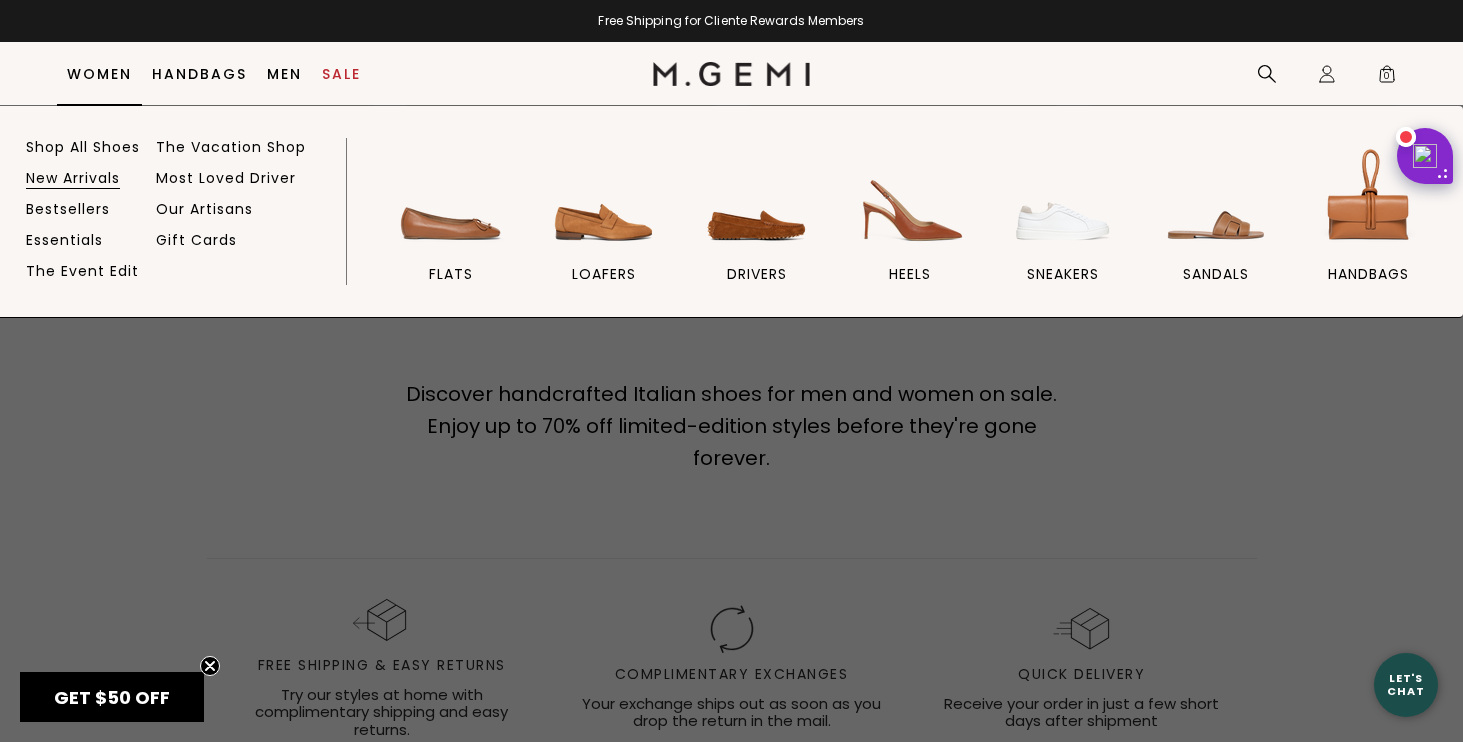 click on "New Arrivals" at bounding box center [73, 178] 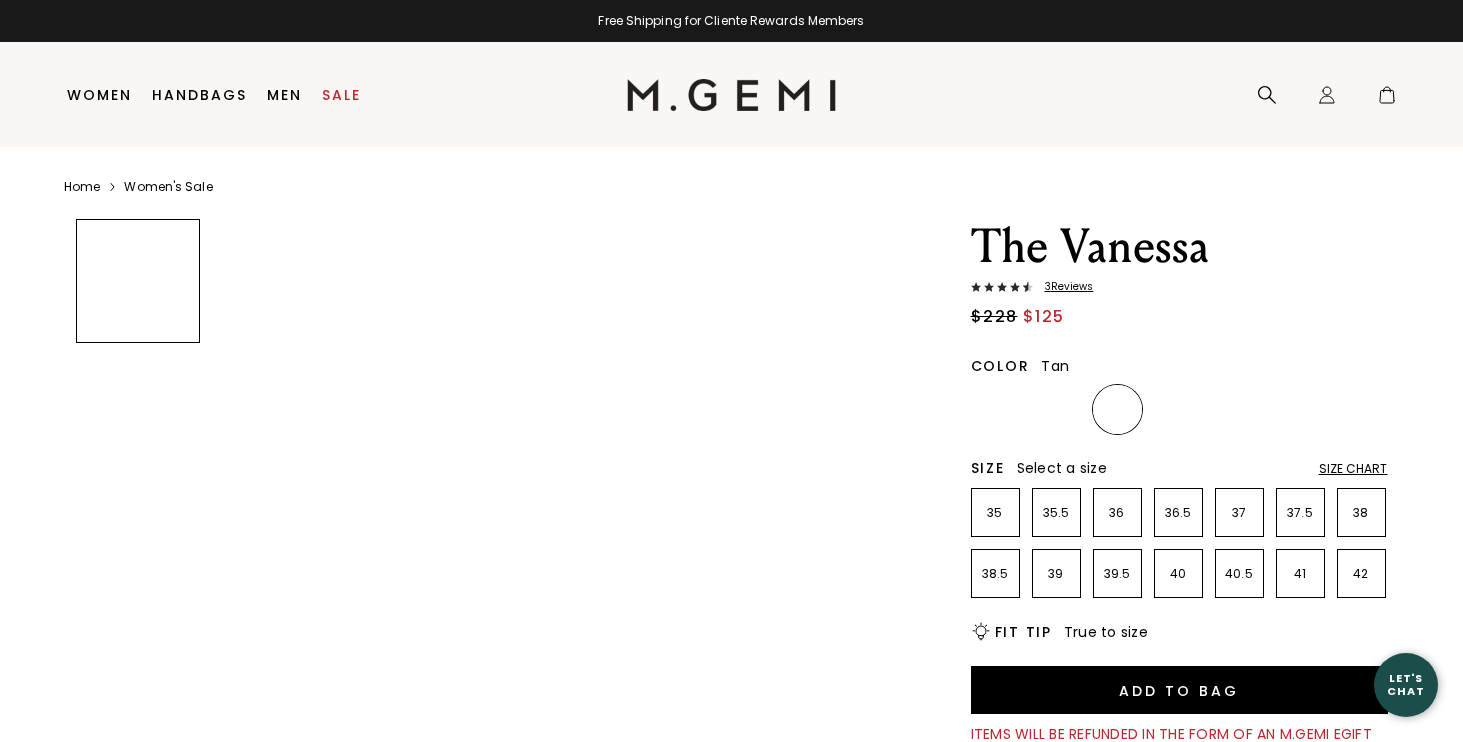 scroll, scrollTop: 0, scrollLeft: 0, axis: both 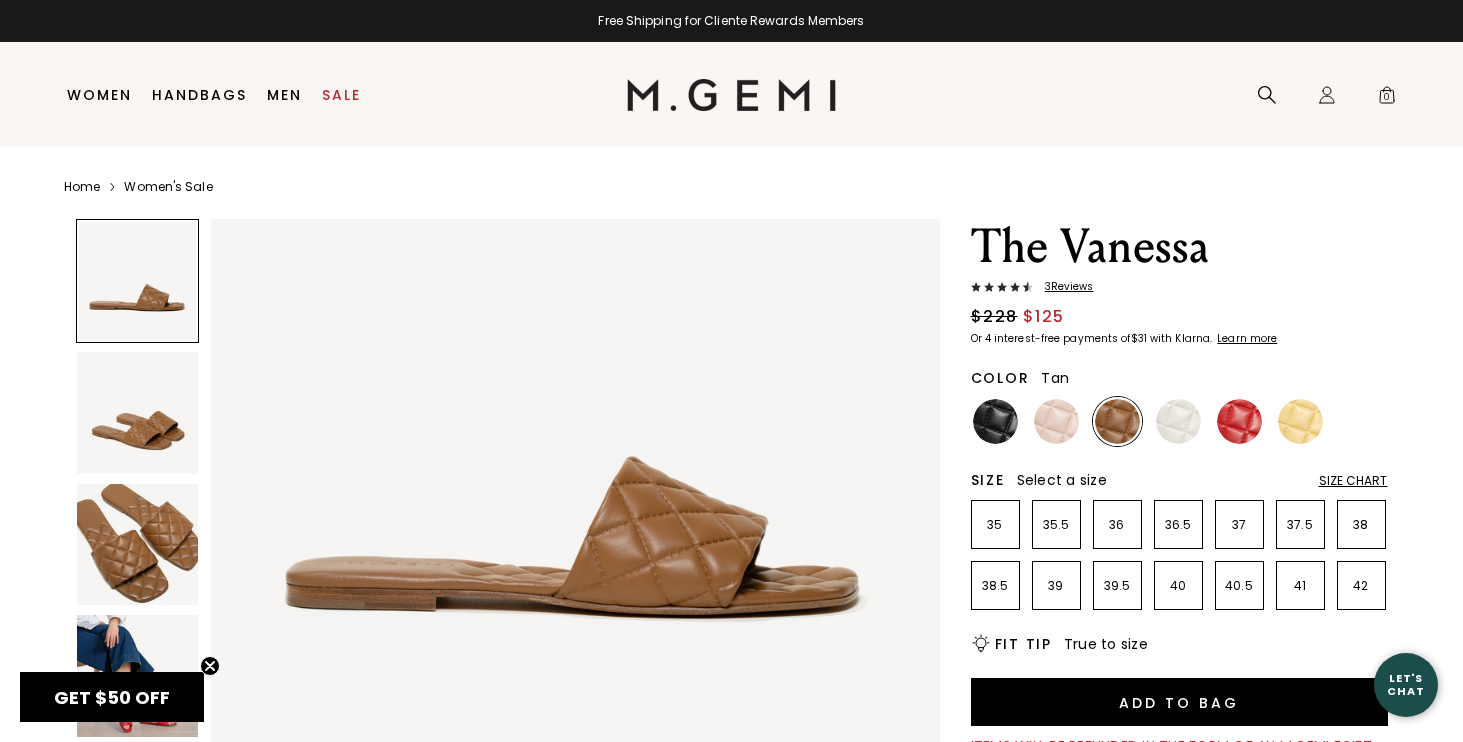 click at bounding box center (138, 413) 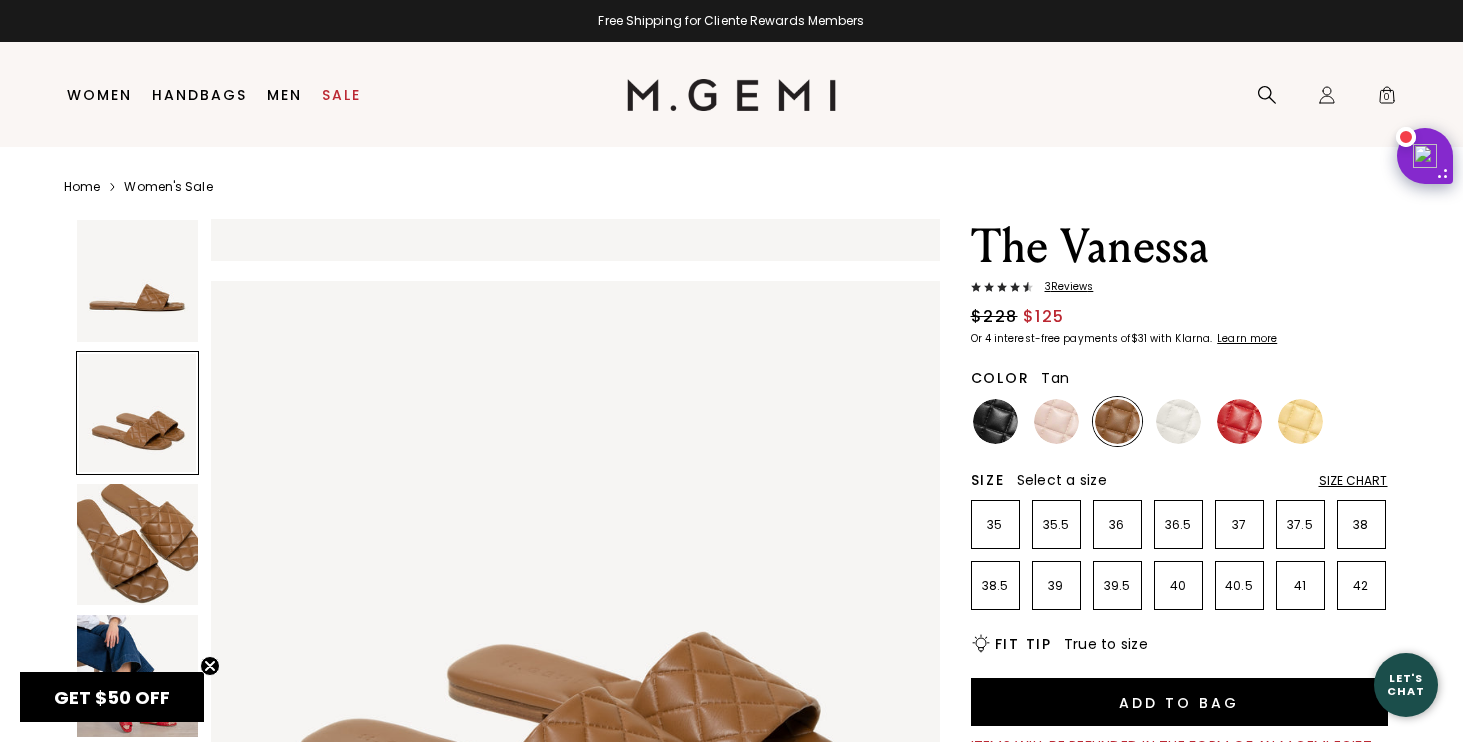 scroll, scrollTop: 748, scrollLeft: 0, axis: vertical 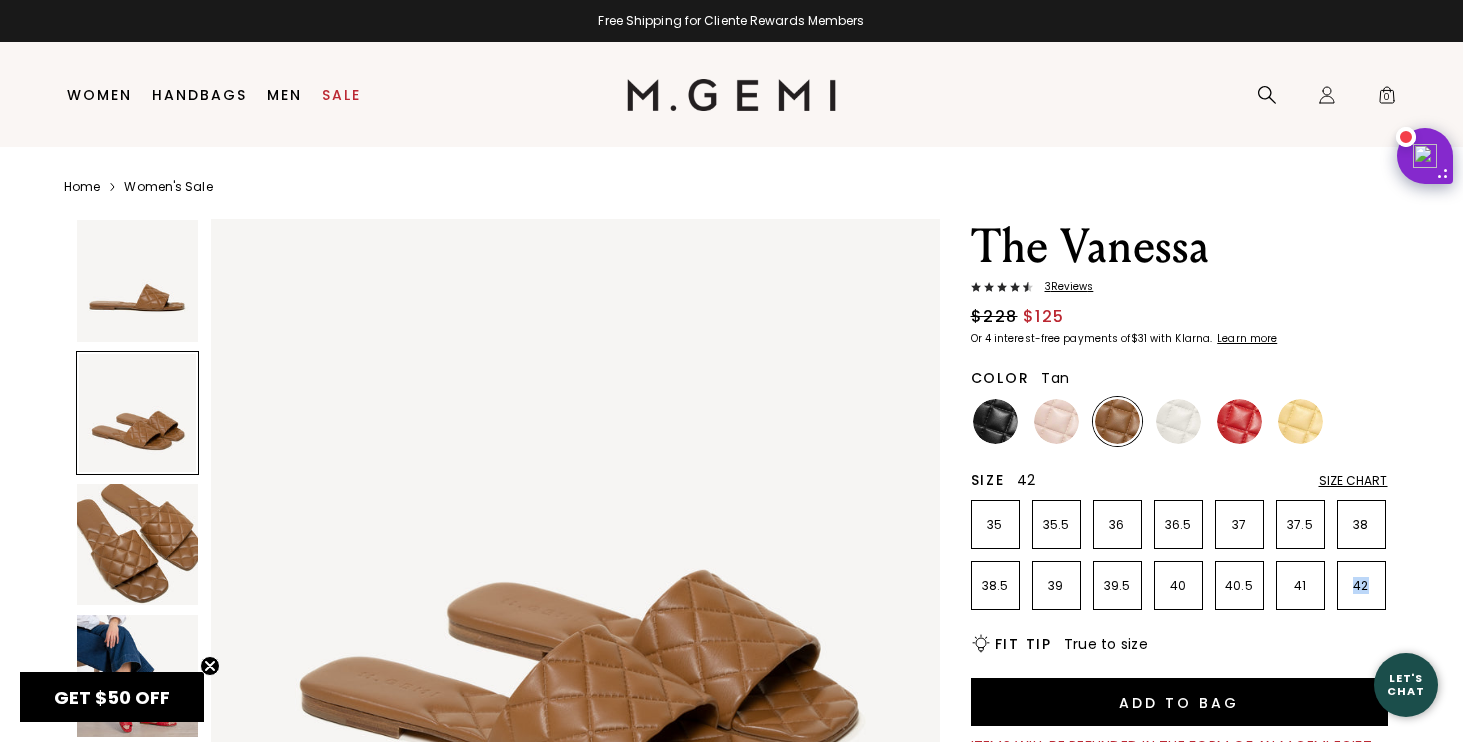 click on "42" at bounding box center [1361, 586] 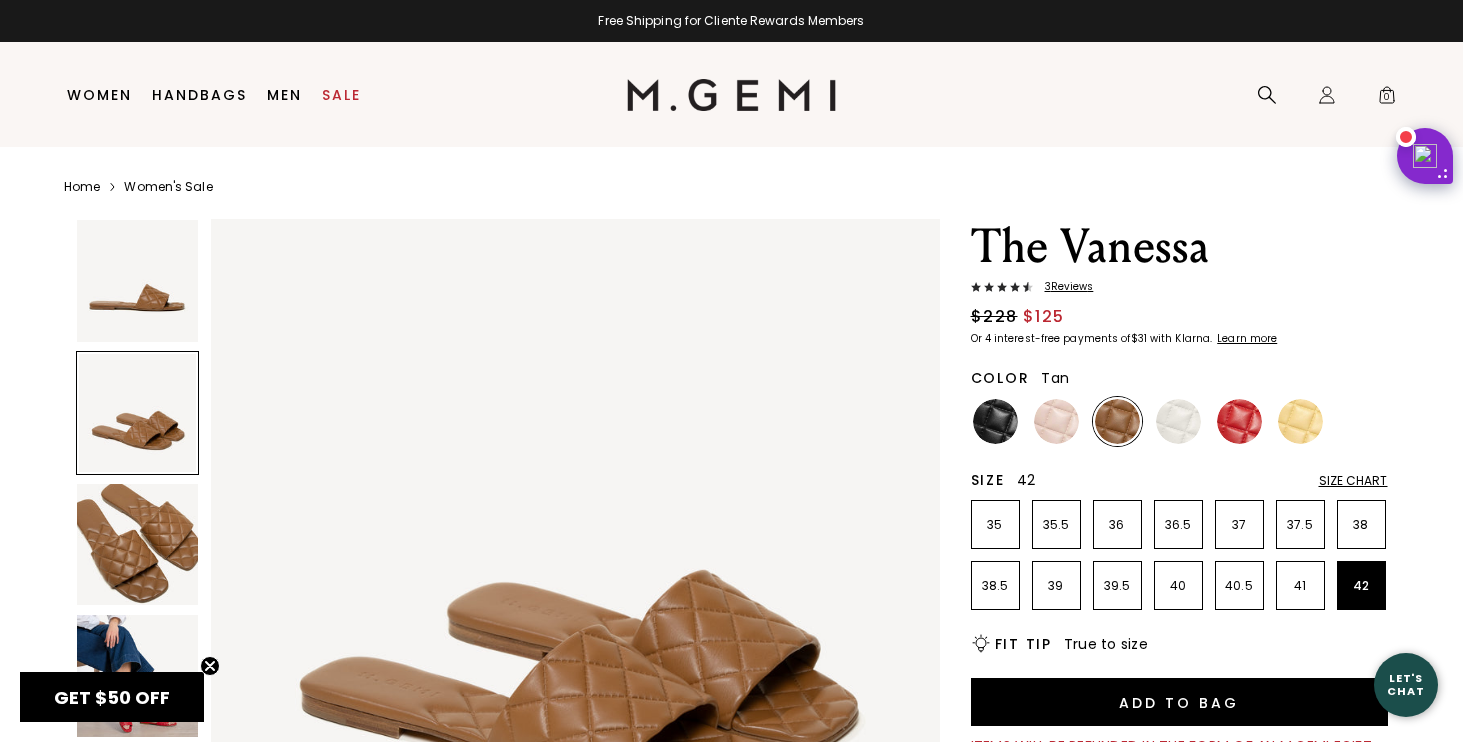 scroll, scrollTop: 0, scrollLeft: 0, axis: both 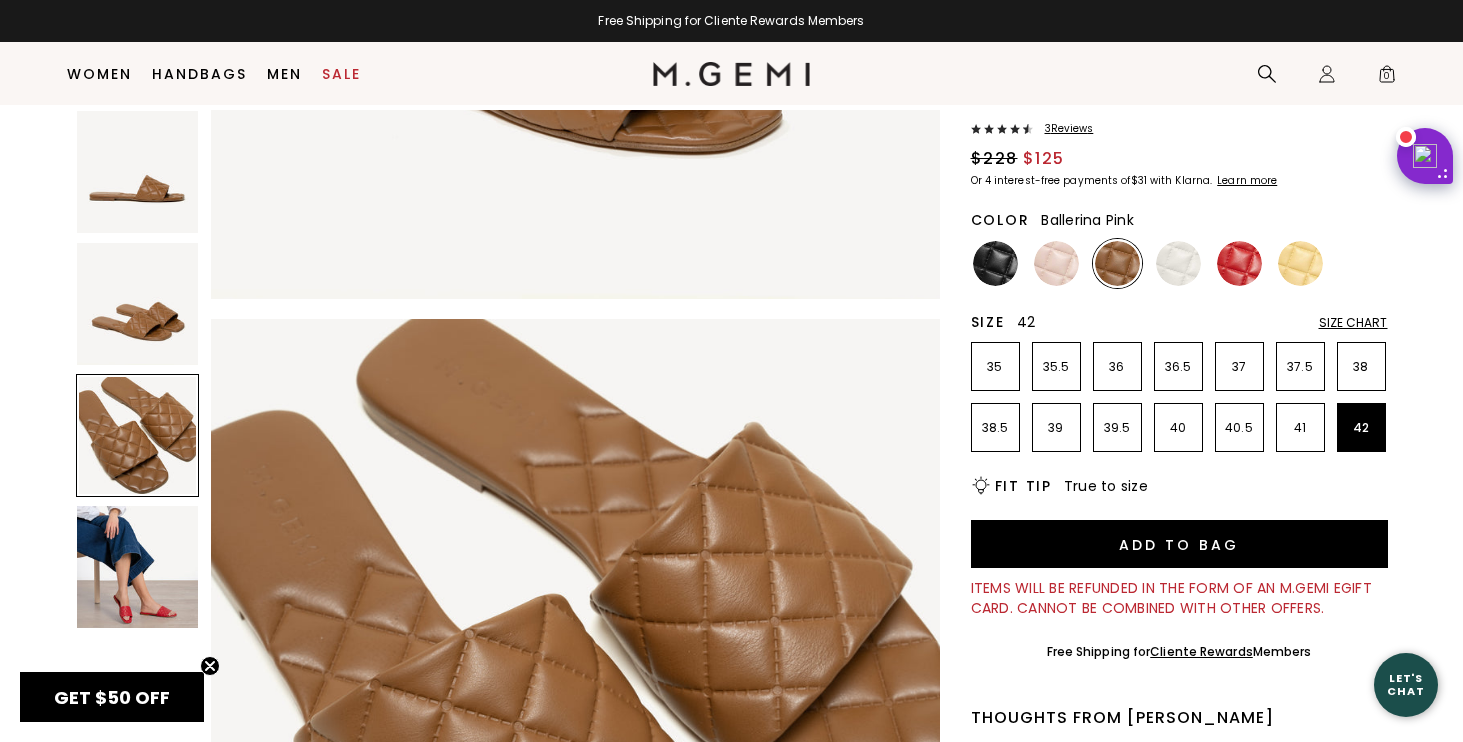 click at bounding box center [1056, 263] 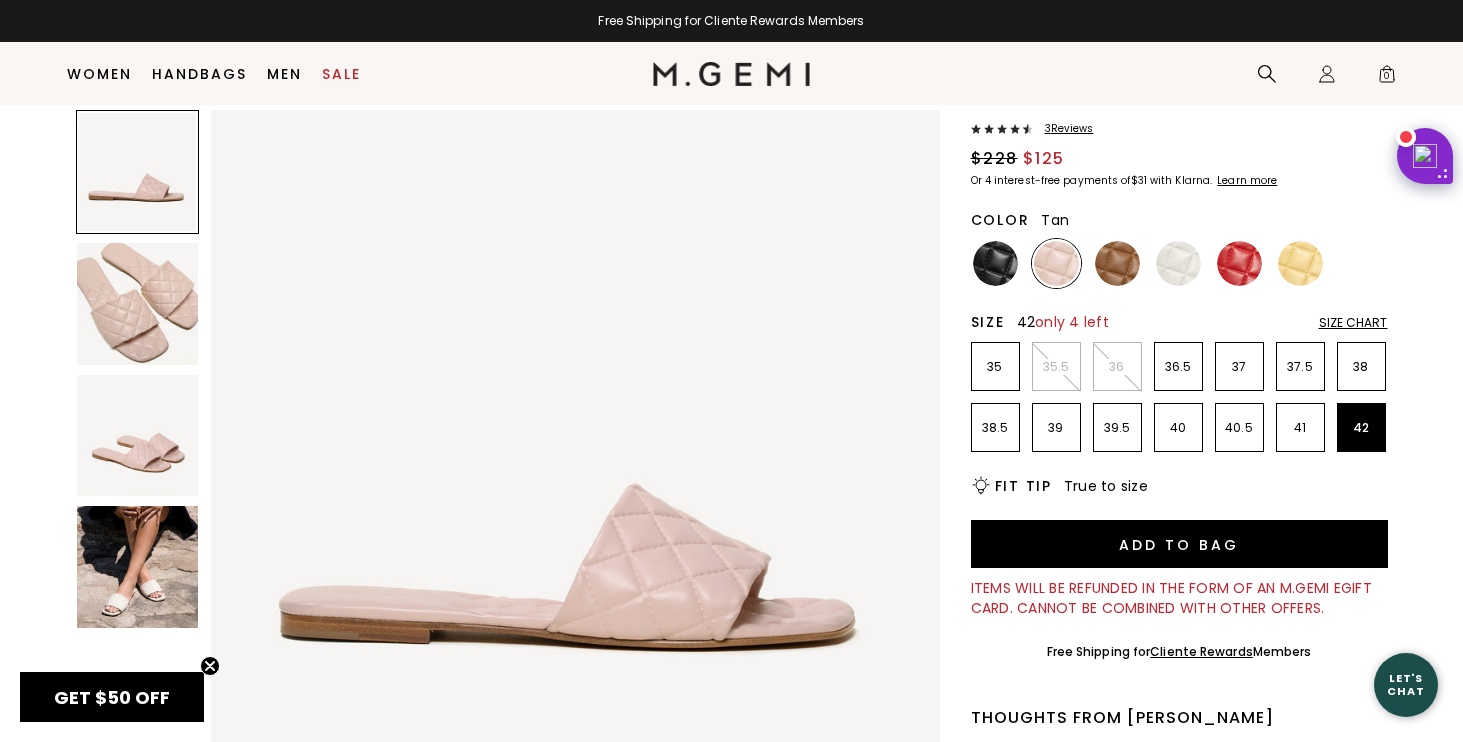scroll, scrollTop: 0, scrollLeft: 0, axis: both 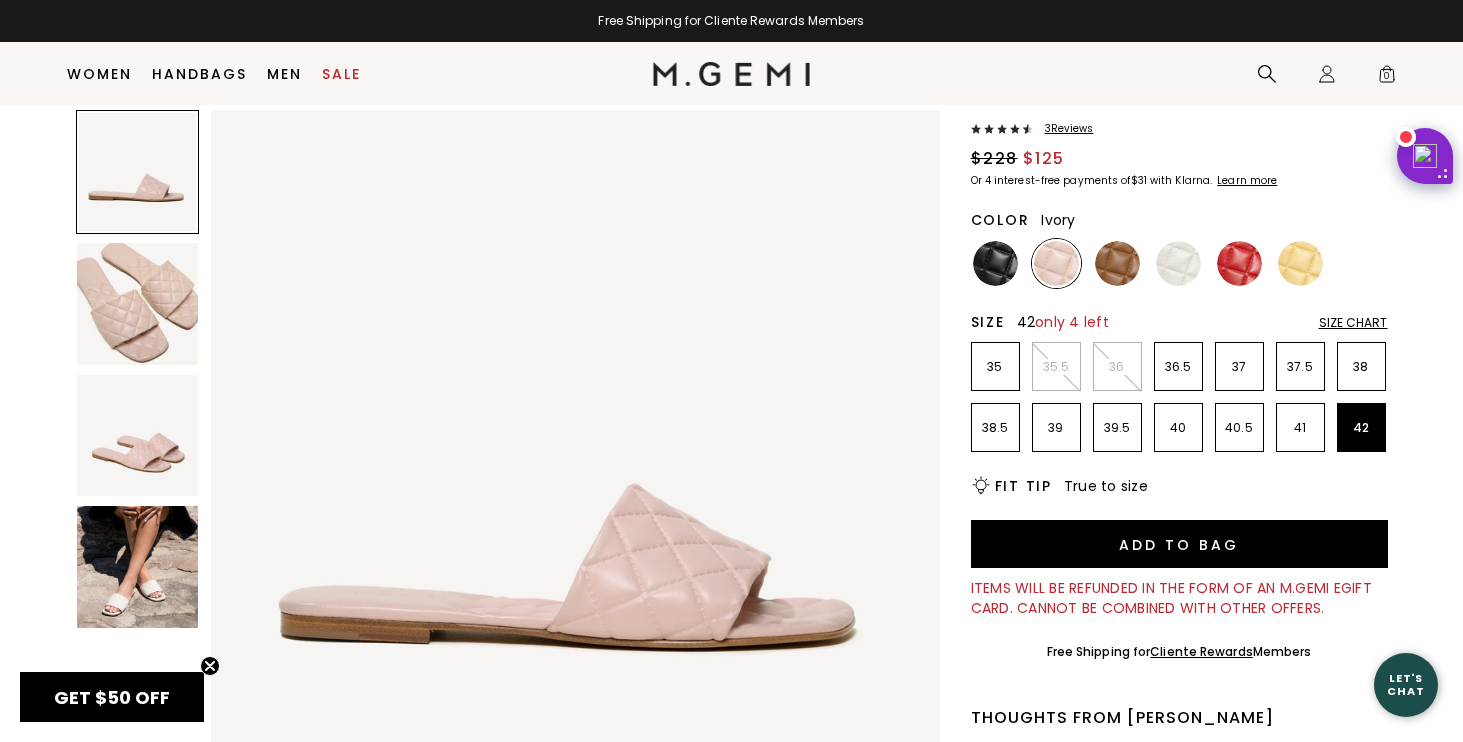 click at bounding box center [1178, 263] 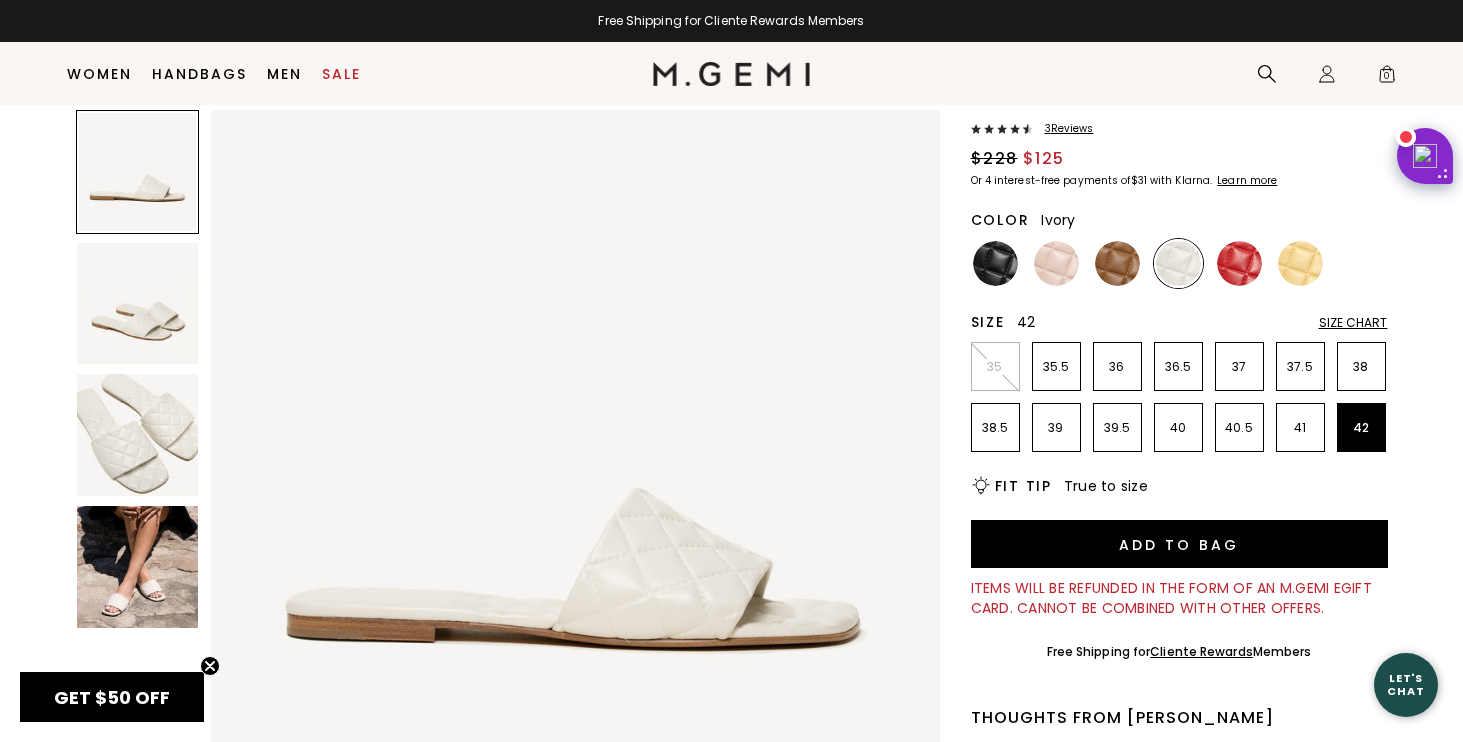 scroll, scrollTop: 0, scrollLeft: 0, axis: both 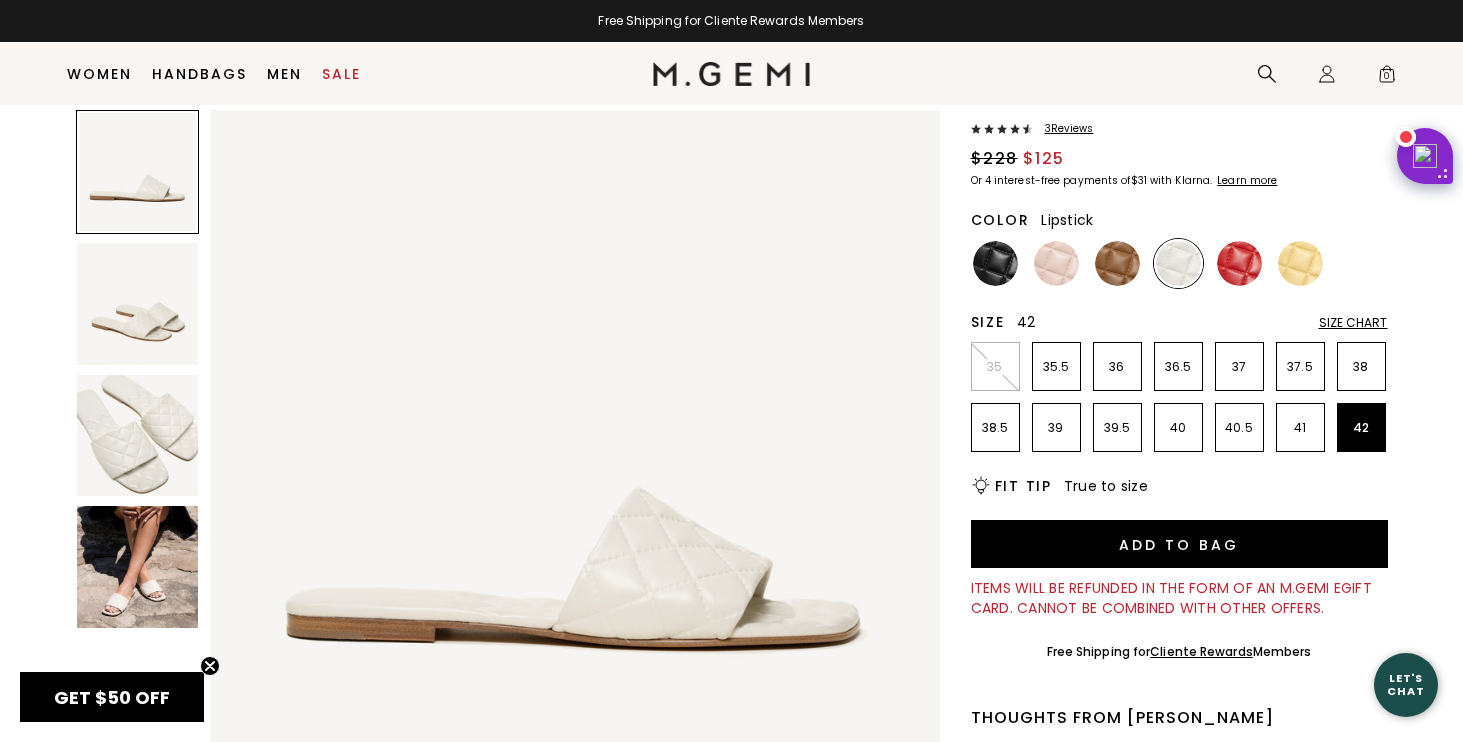 click at bounding box center (1239, 263) 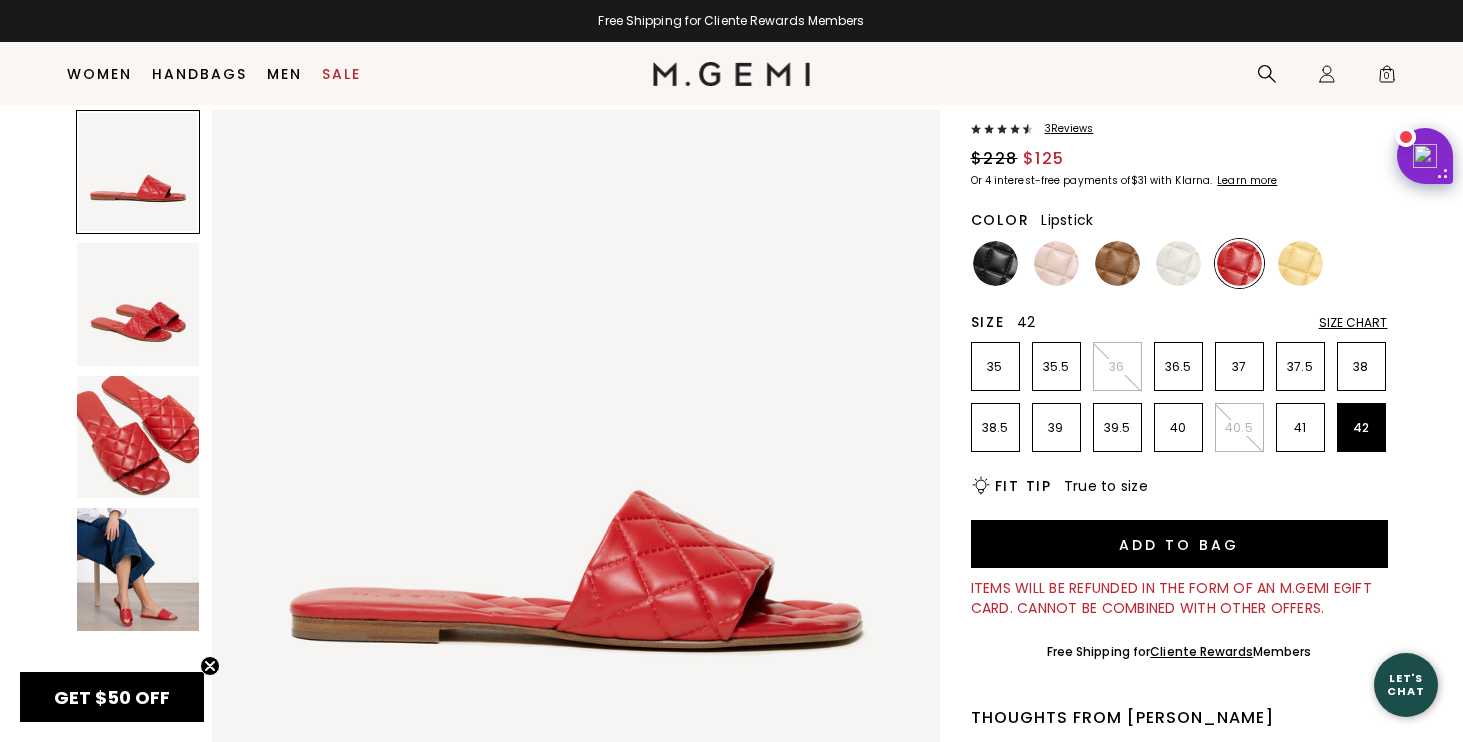 scroll, scrollTop: 0, scrollLeft: 0, axis: both 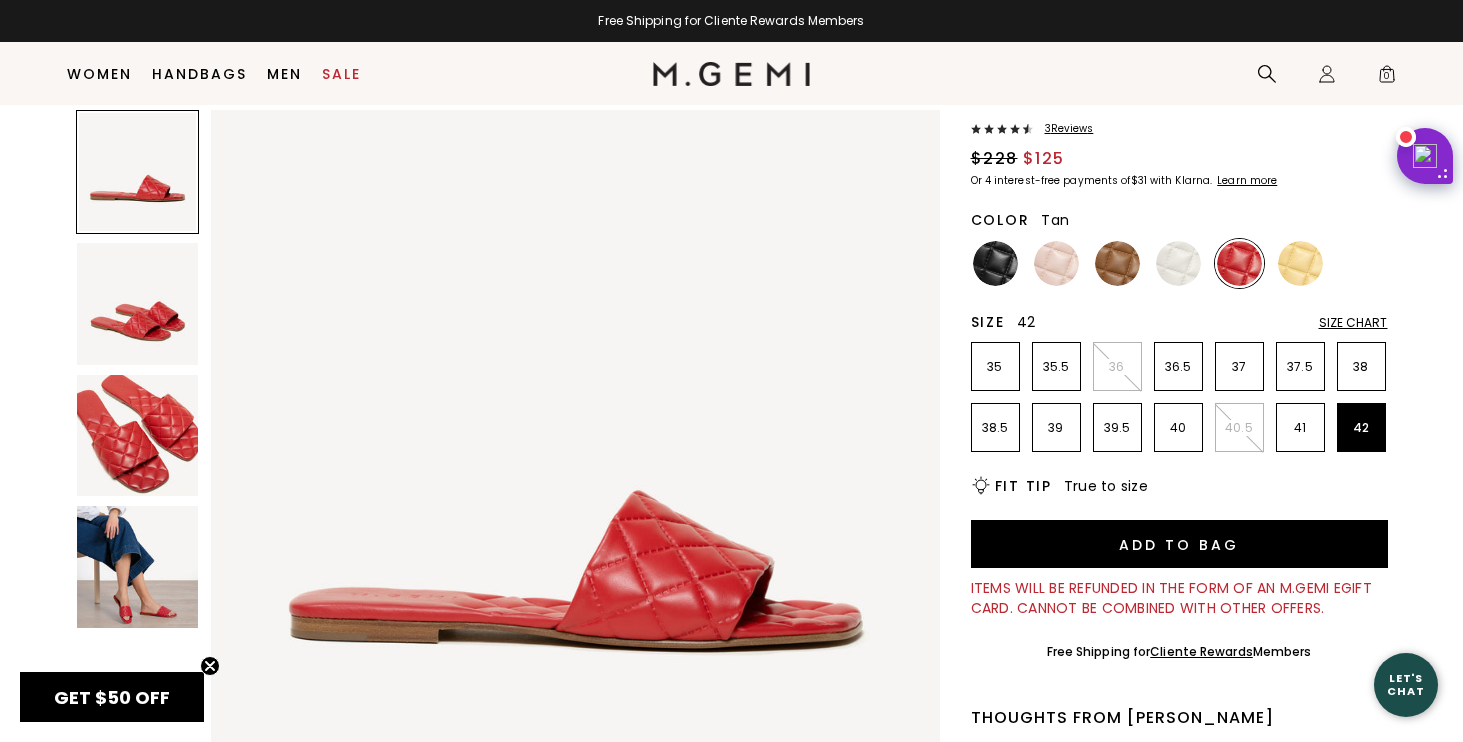 click at bounding box center [1117, 263] 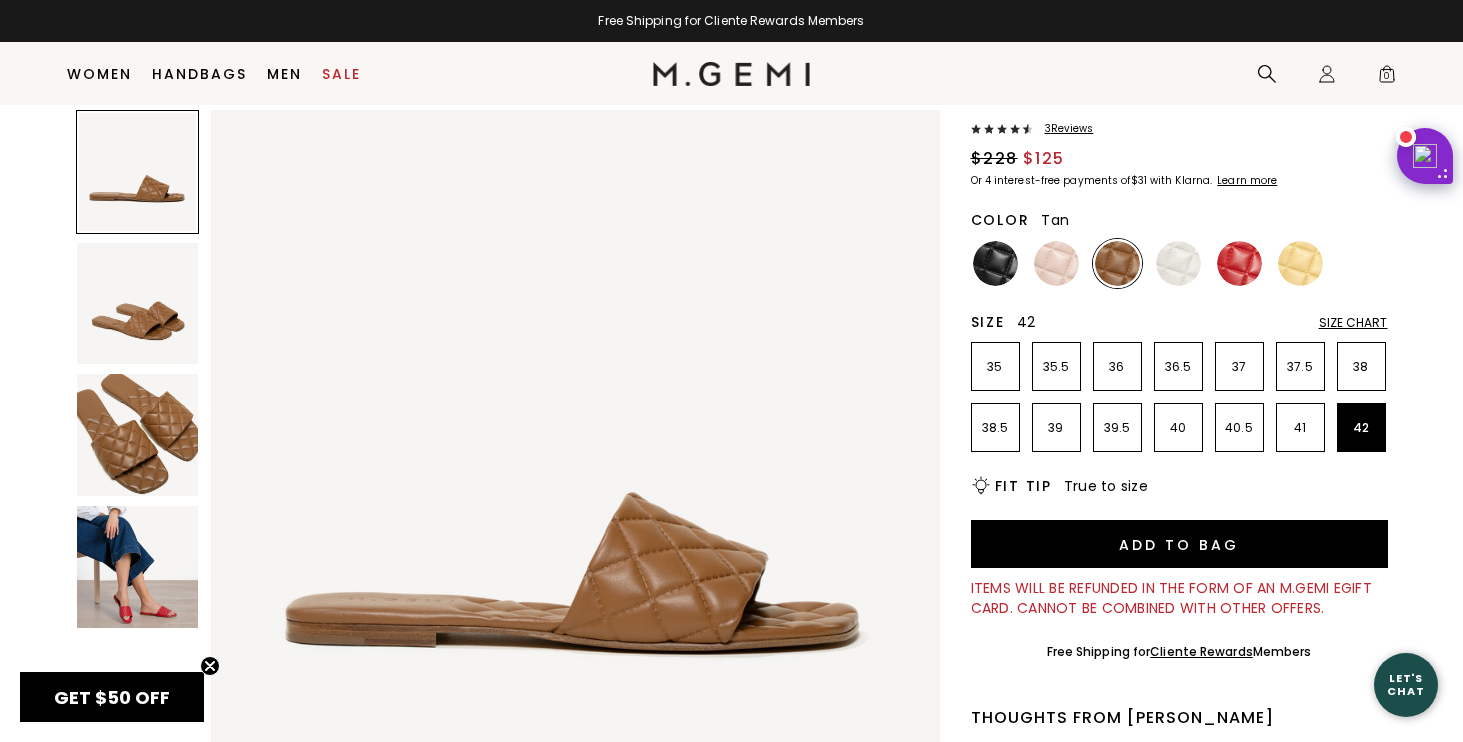 scroll, scrollTop: 0, scrollLeft: 0, axis: both 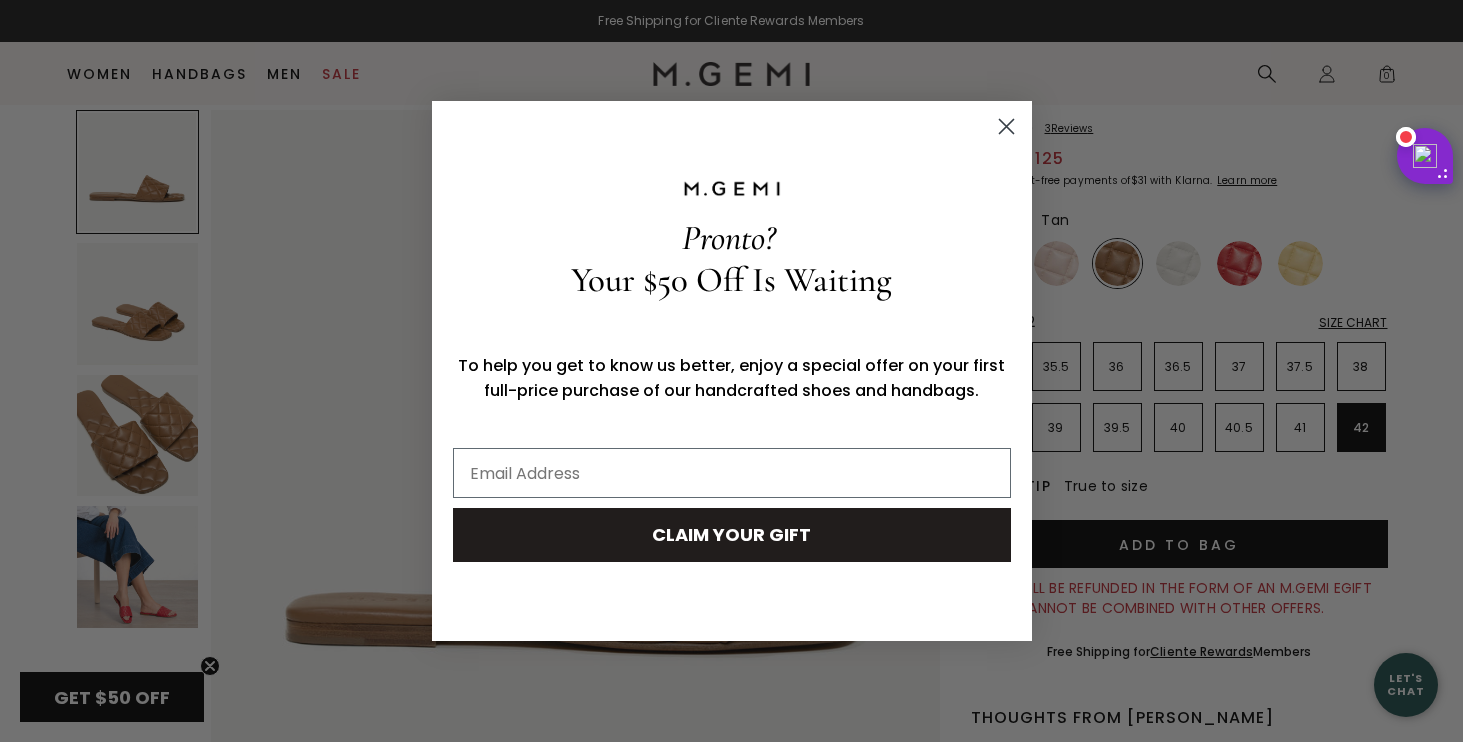click 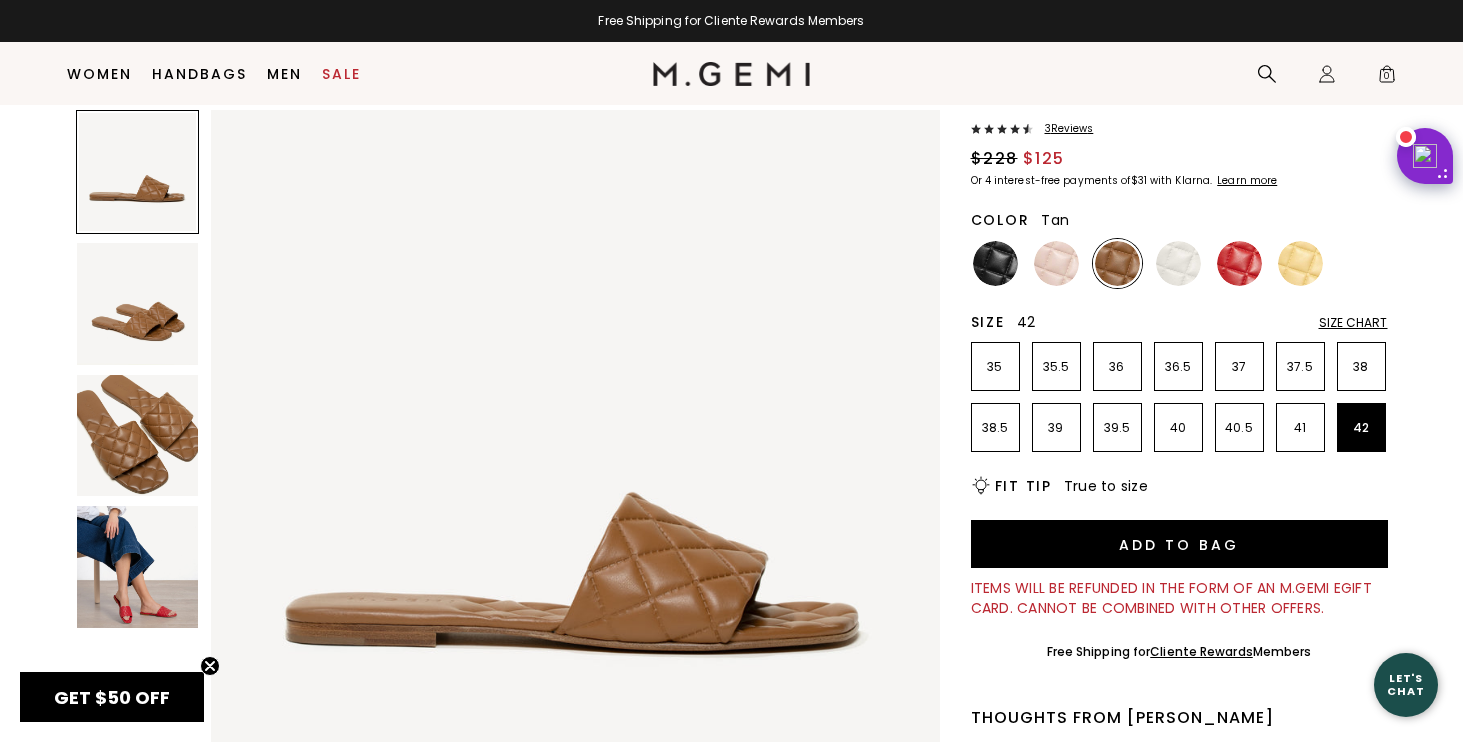 click on "3  Review s" at bounding box center [1063, 129] 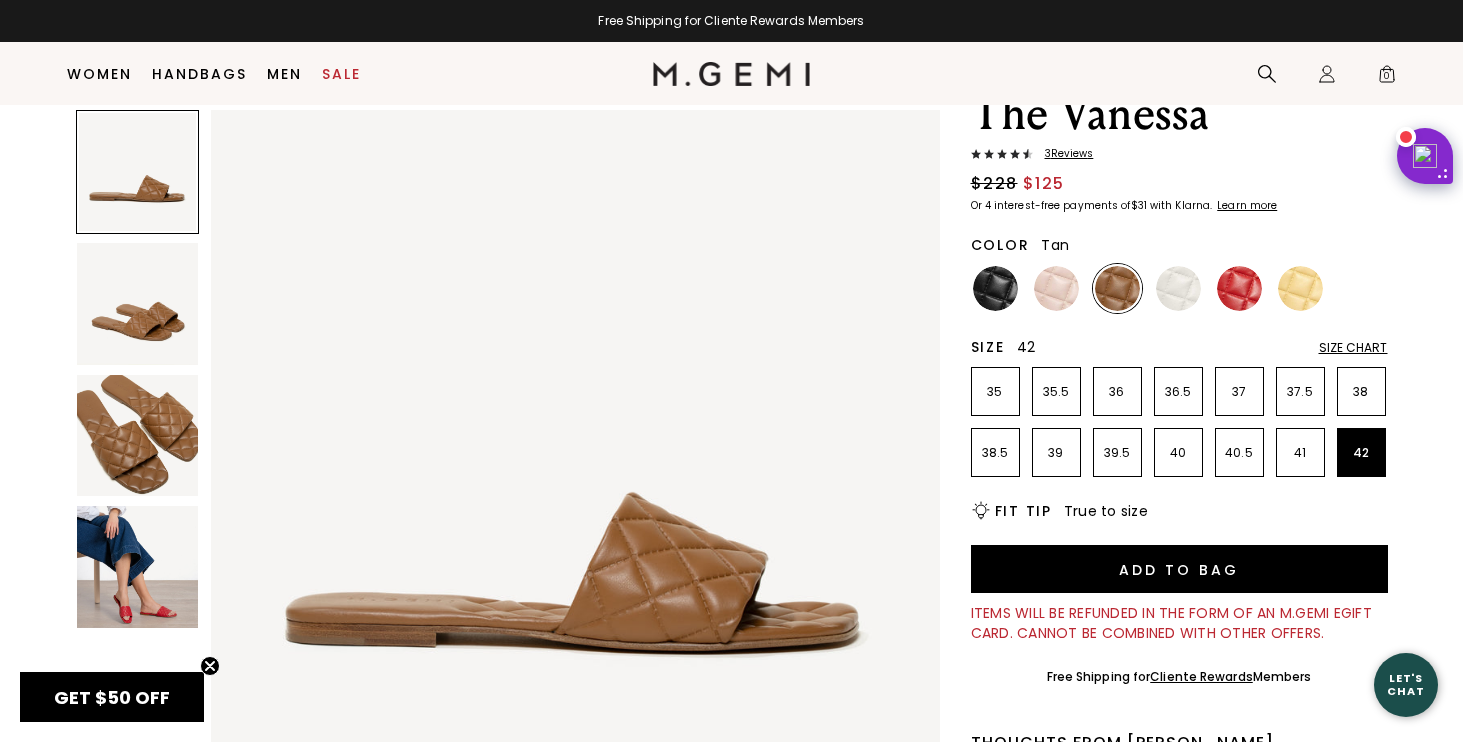 scroll, scrollTop: 91, scrollLeft: 0, axis: vertical 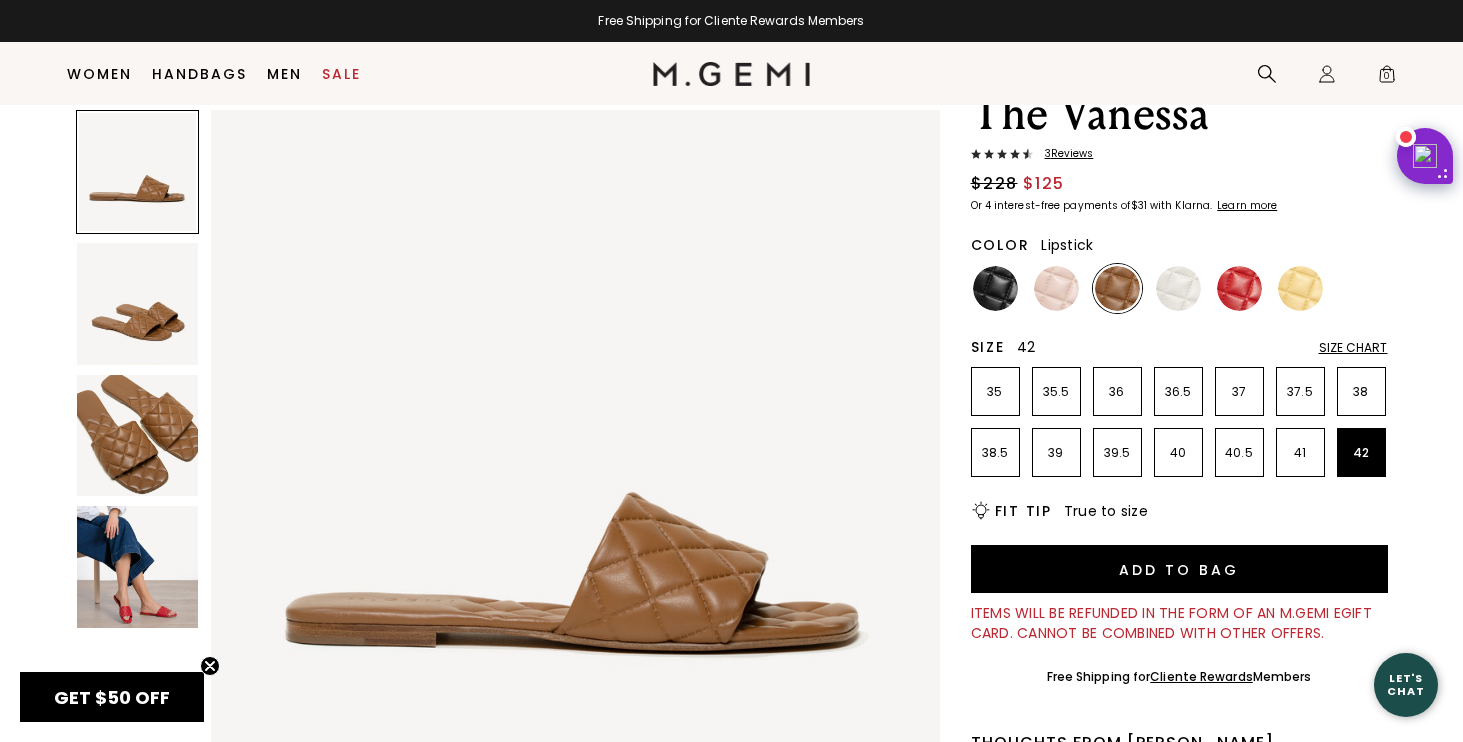 click at bounding box center (1239, 288) 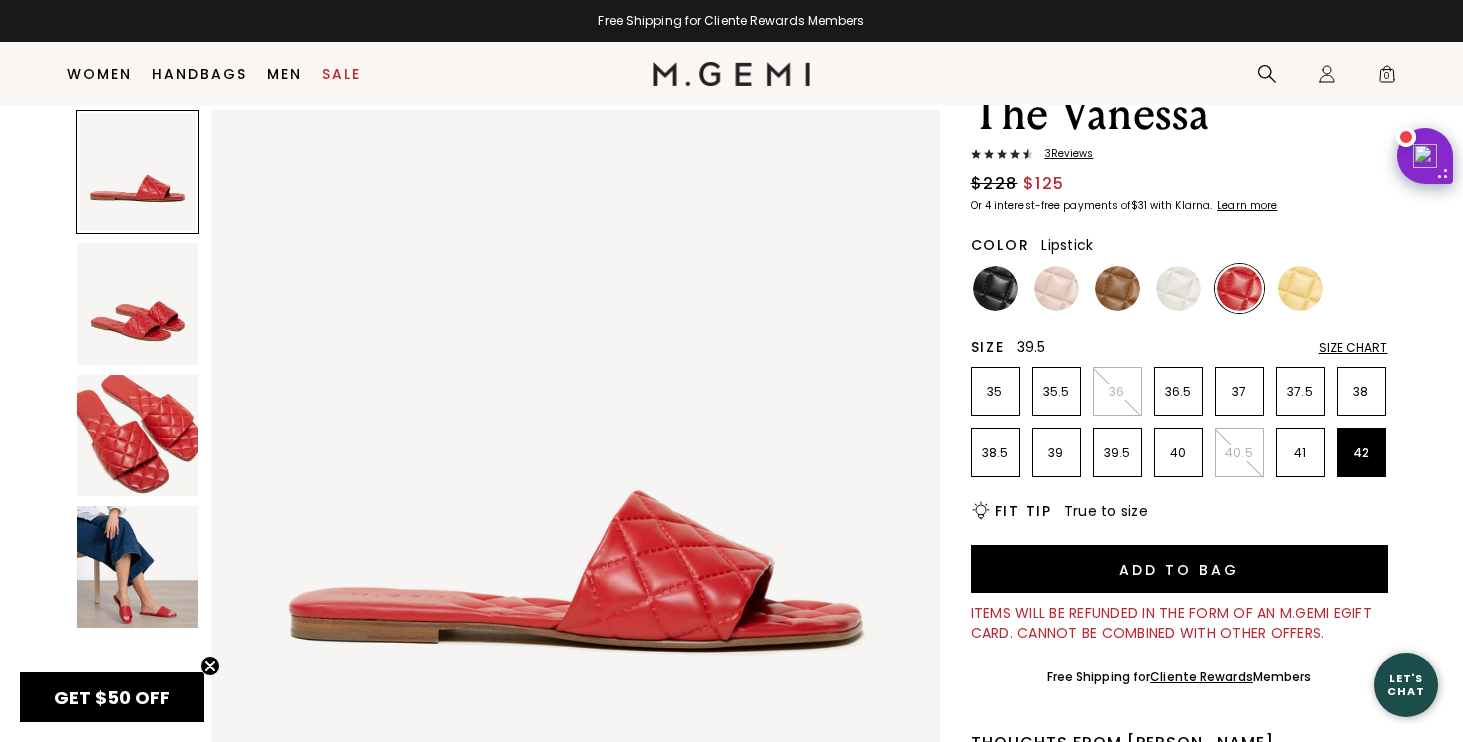 scroll, scrollTop: 0, scrollLeft: 0, axis: both 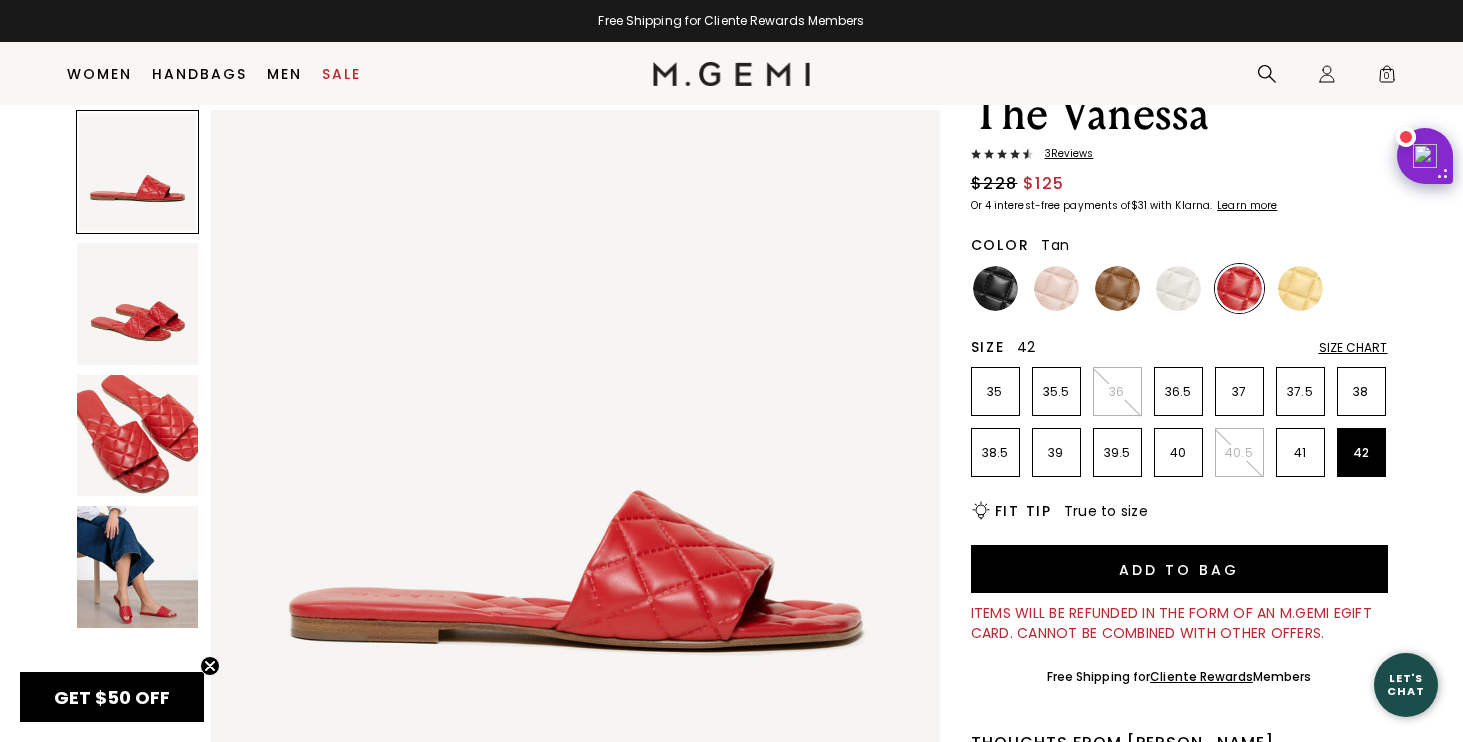 click at bounding box center (1117, 288) 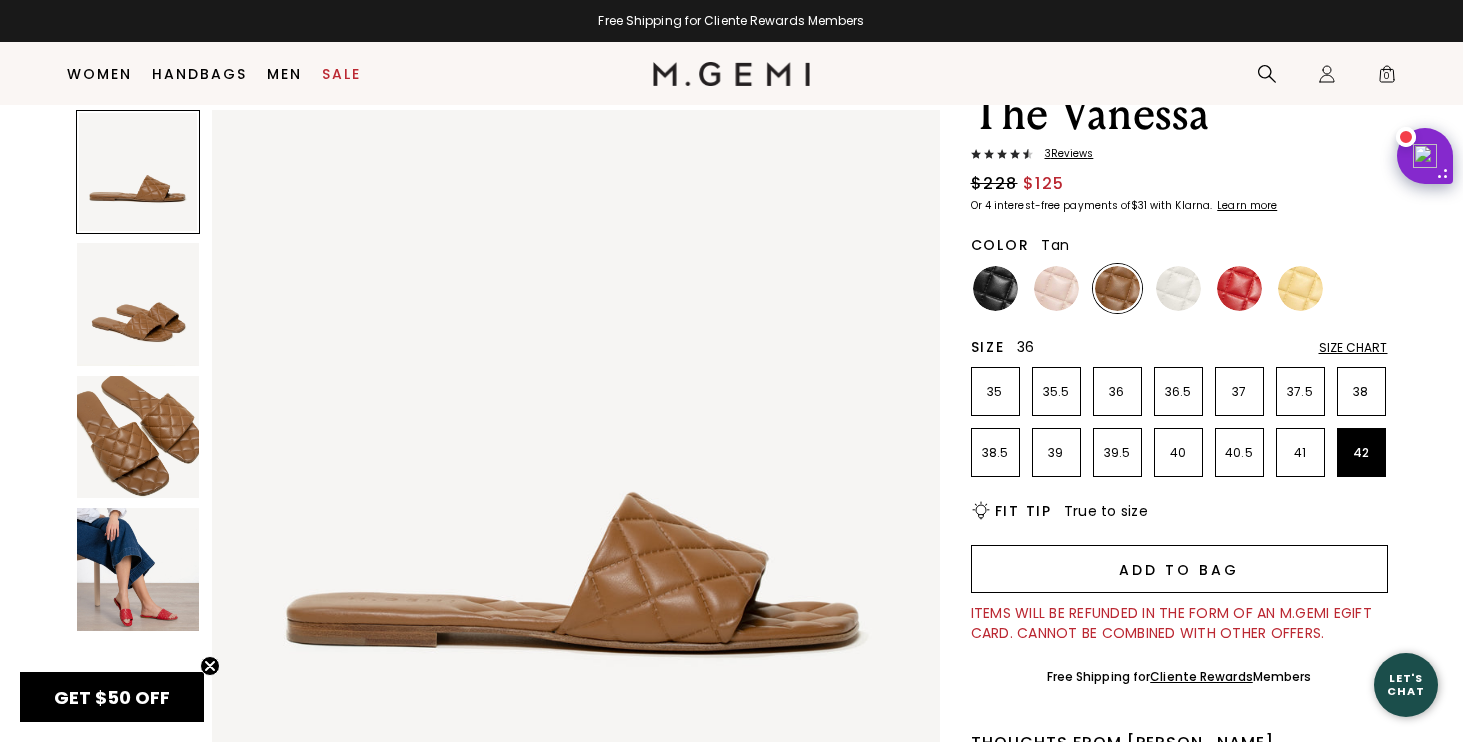 scroll, scrollTop: 0, scrollLeft: 0, axis: both 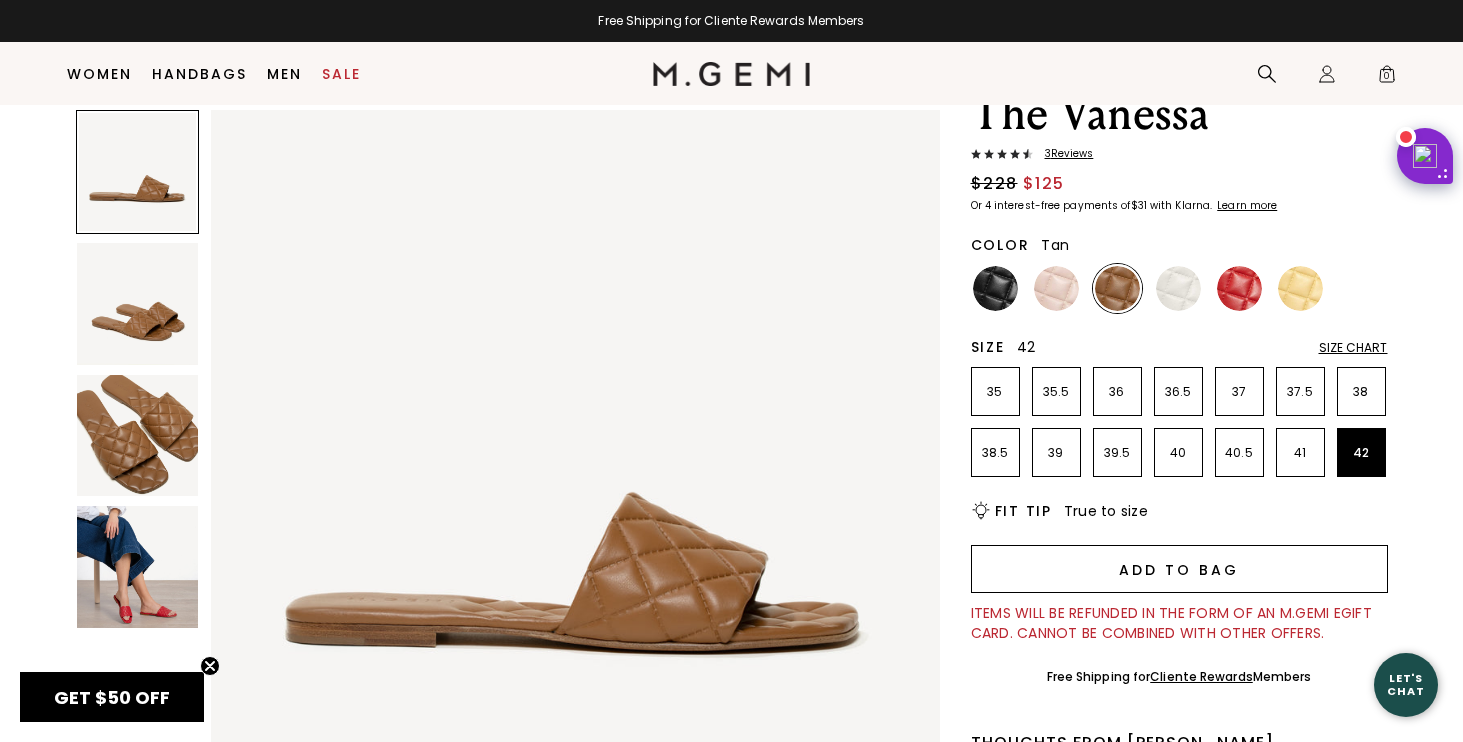 click on "Add to Bag" at bounding box center [1179, 569] 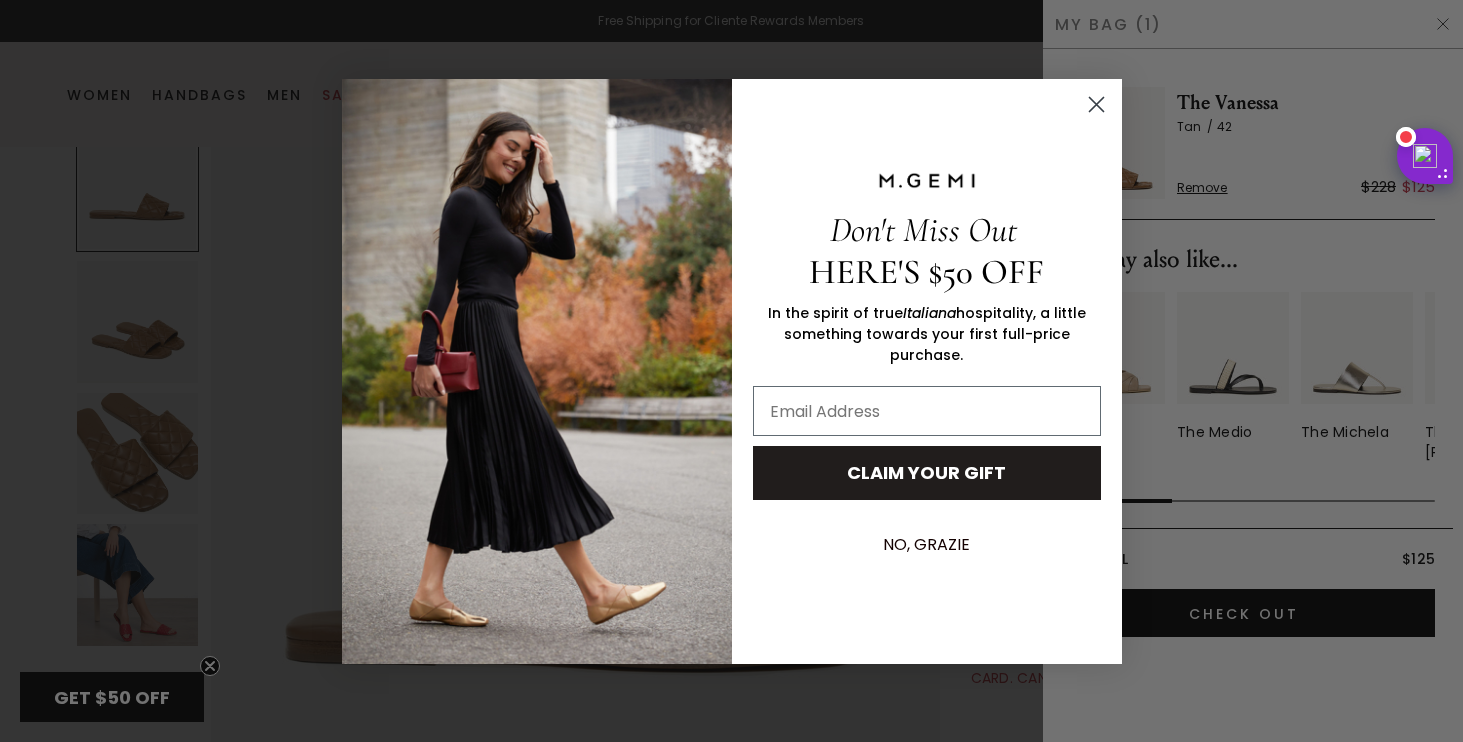 scroll, scrollTop: 1, scrollLeft: 0, axis: vertical 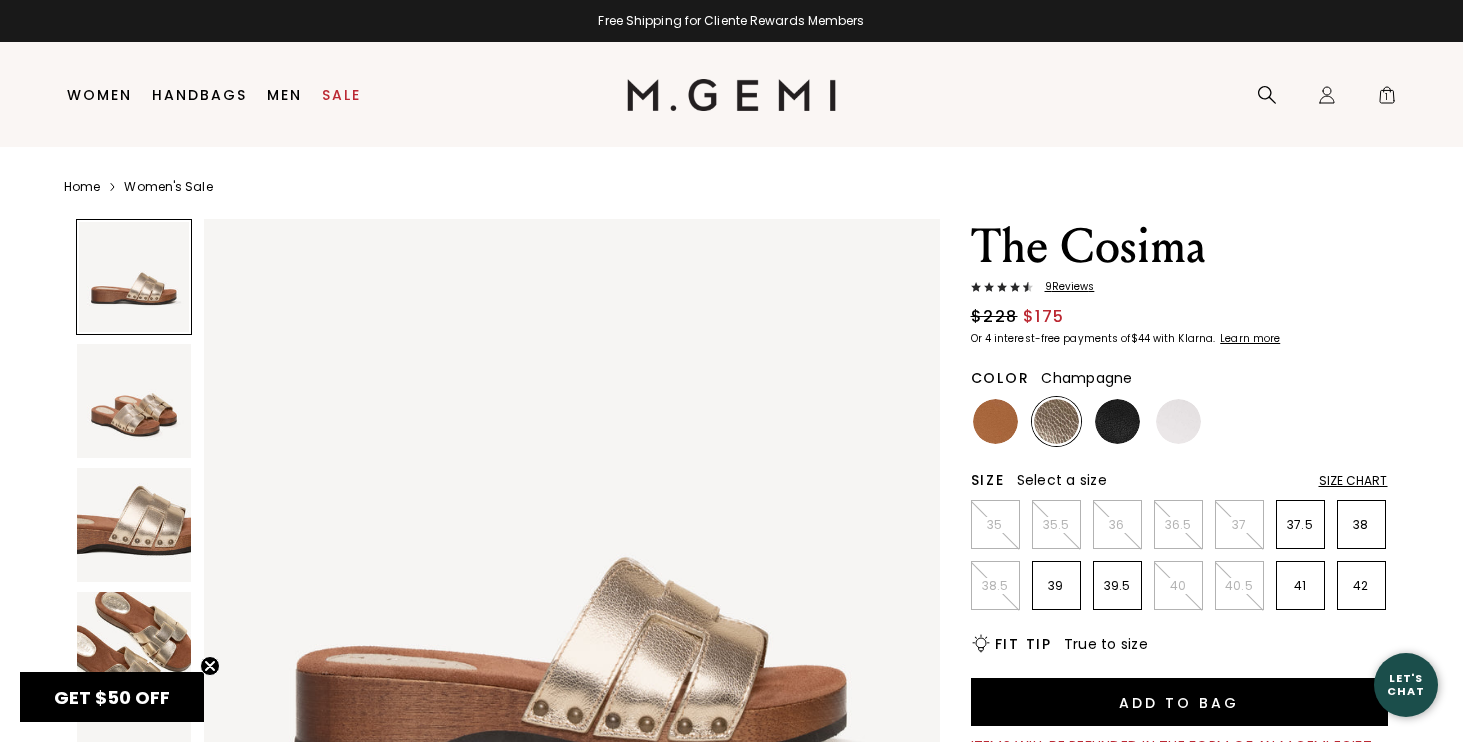 click at bounding box center [134, 401] 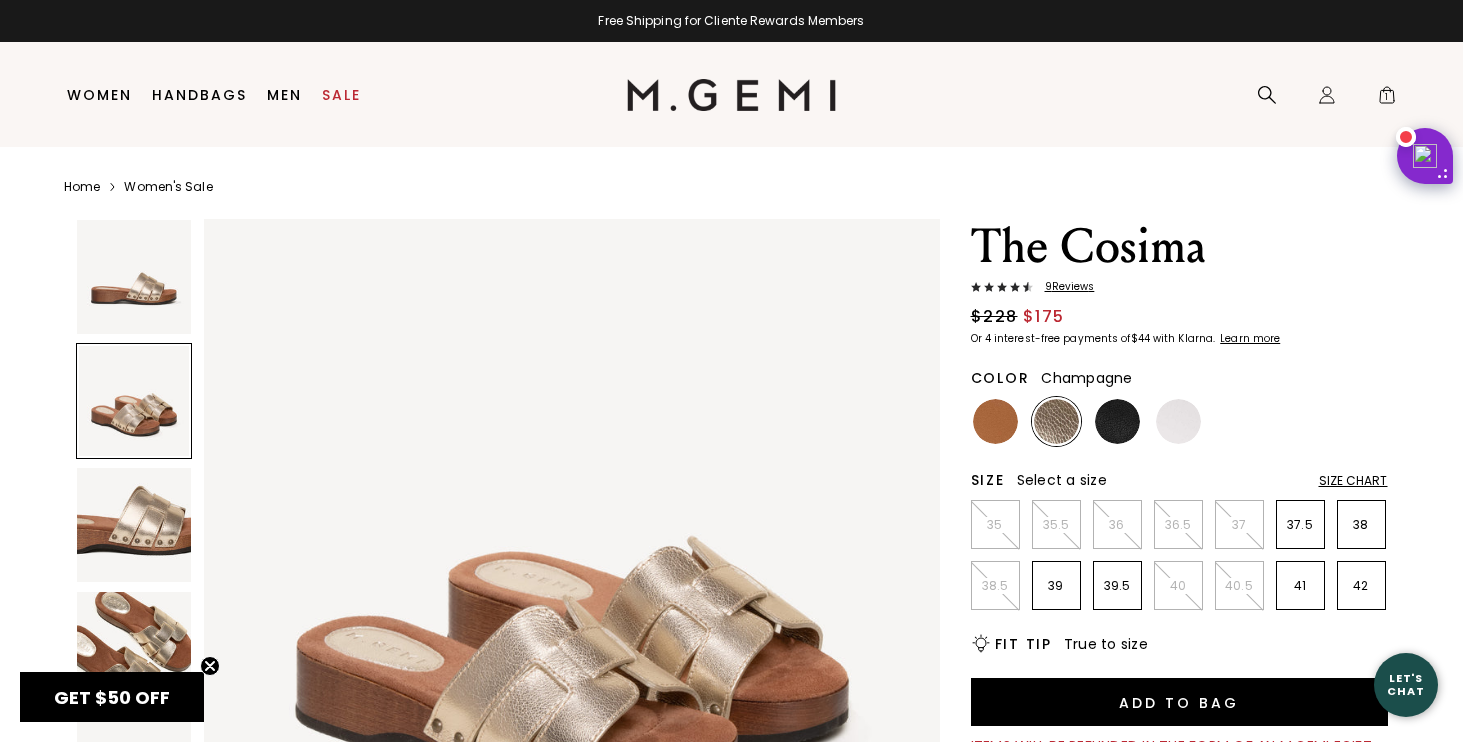 click at bounding box center [134, 525] 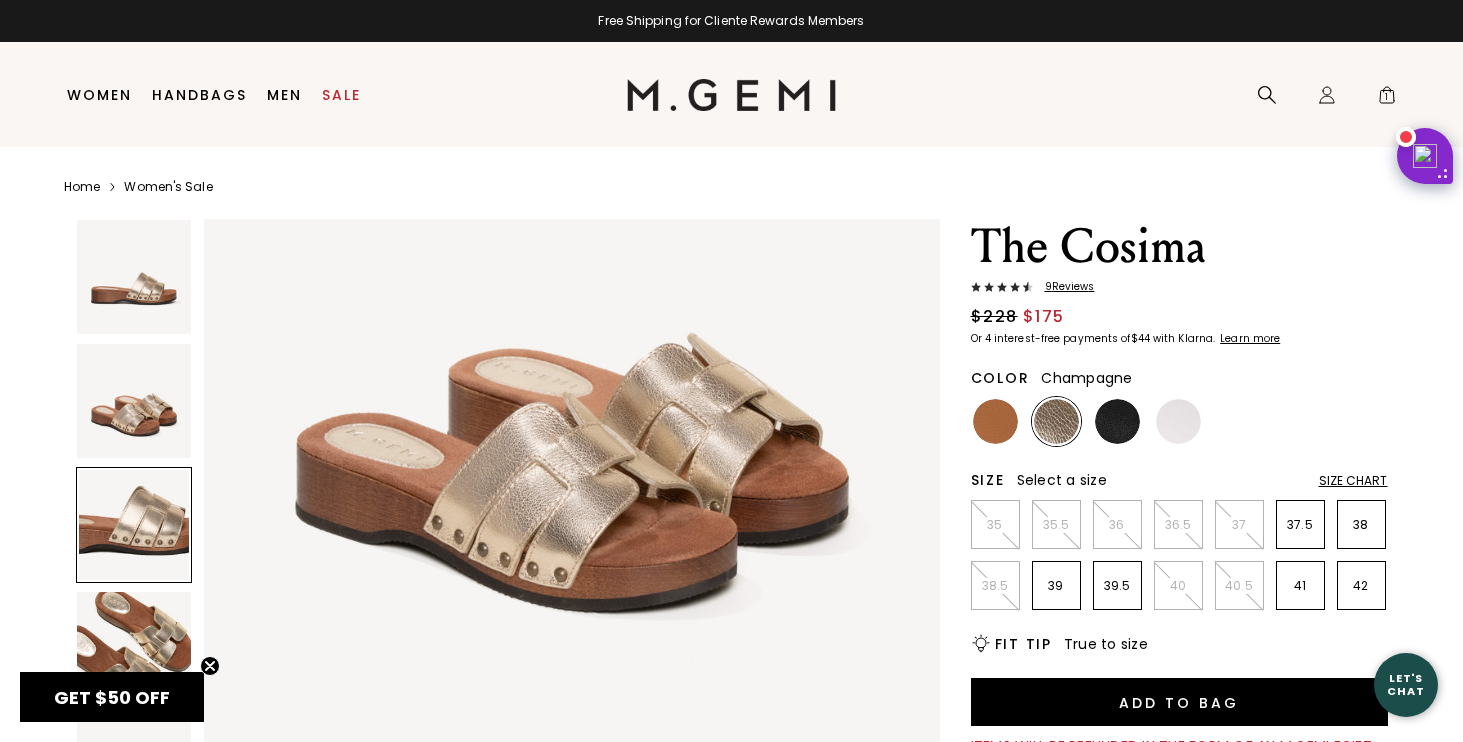 scroll, scrollTop: 1389, scrollLeft: 0, axis: vertical 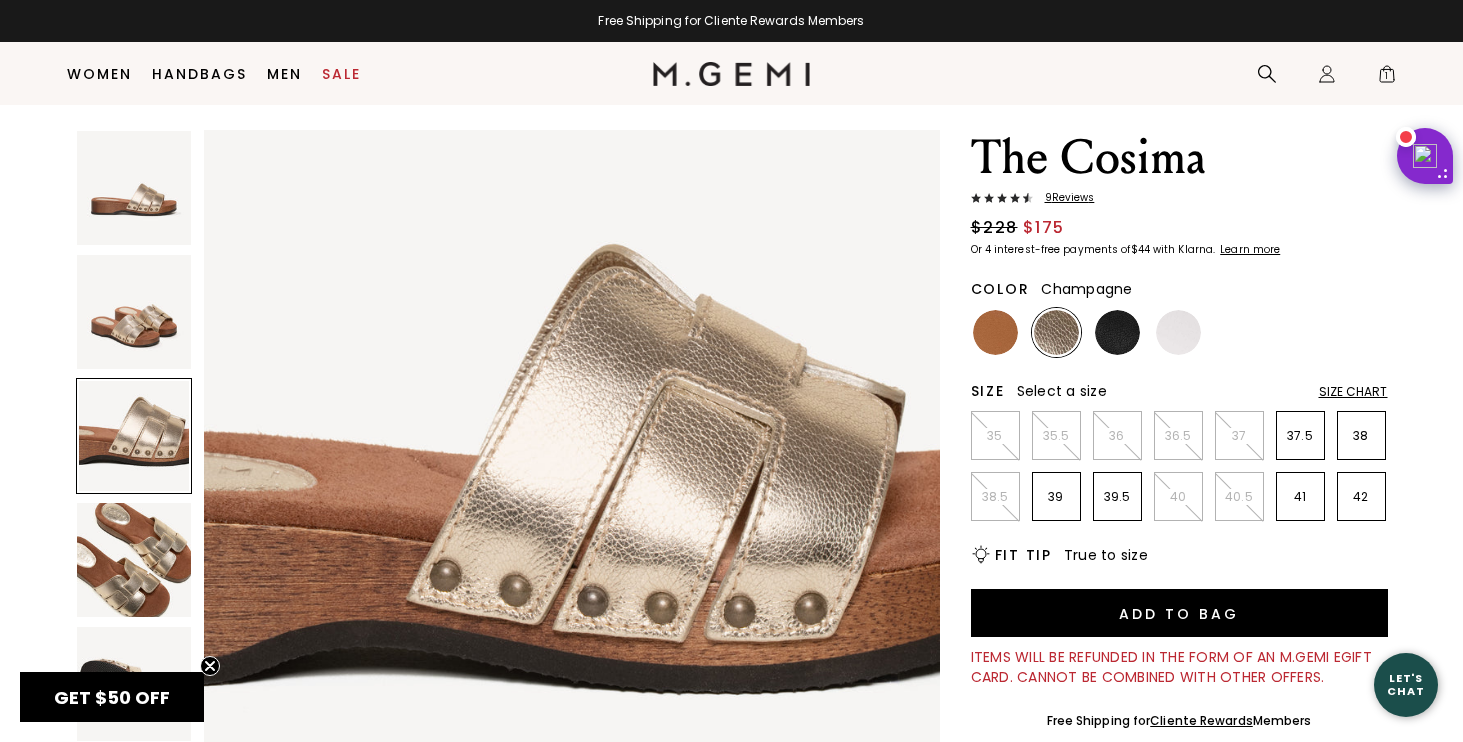 click at bounding box center [134, 560] 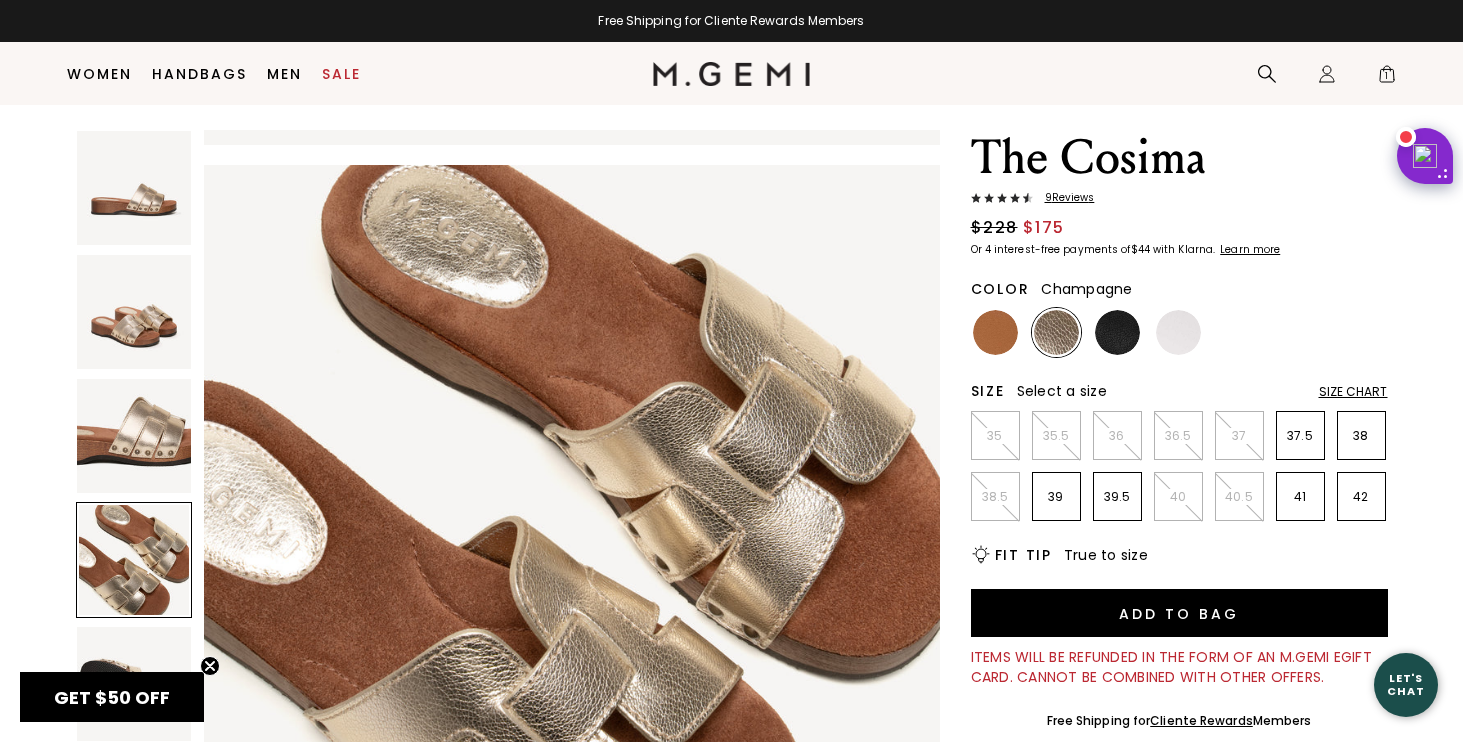 scroll, scrollTop: 2268, scrollLeft: 0, axis: vertical 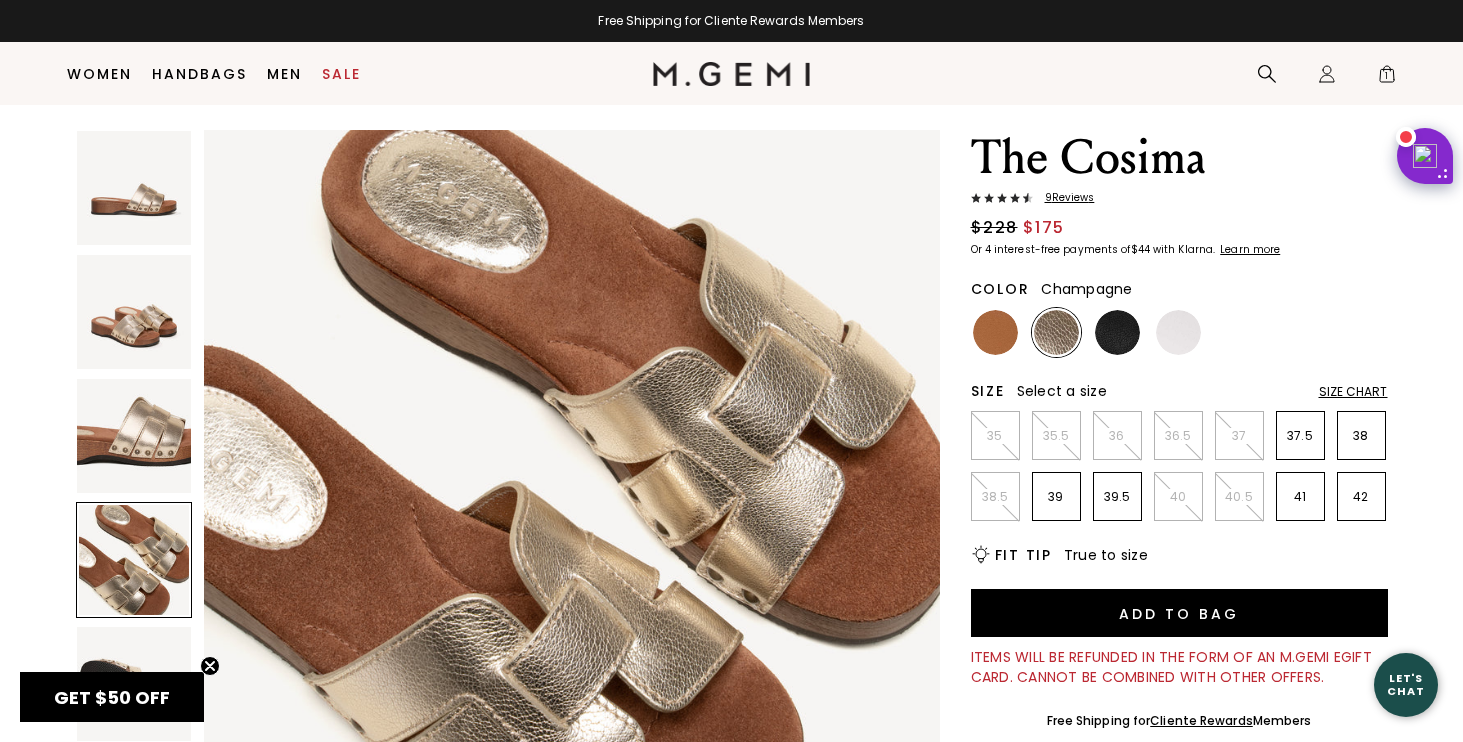click on "9  Review s" at bounding box center [1064, 198] 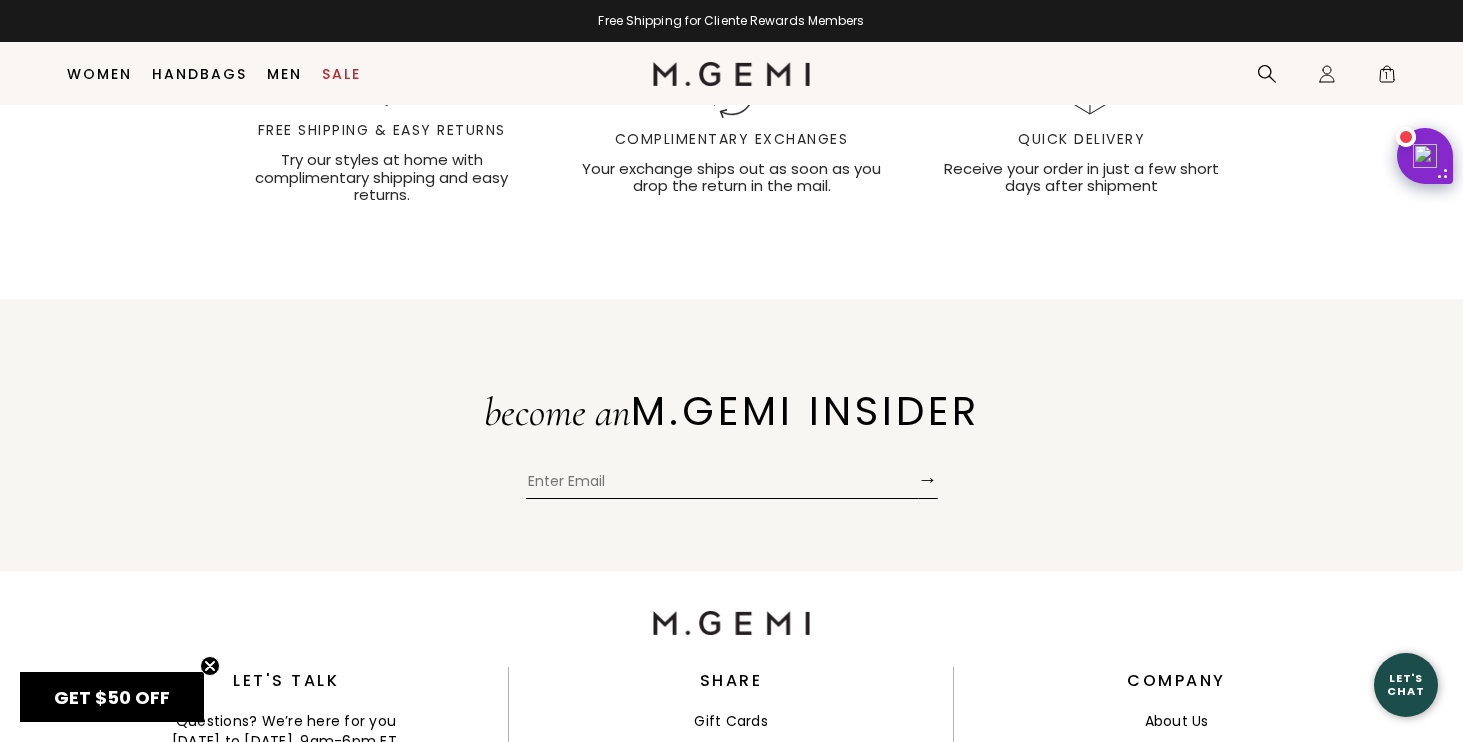 scroll, scrollTop: 6293, scrollLeft: 0, axis: vertical 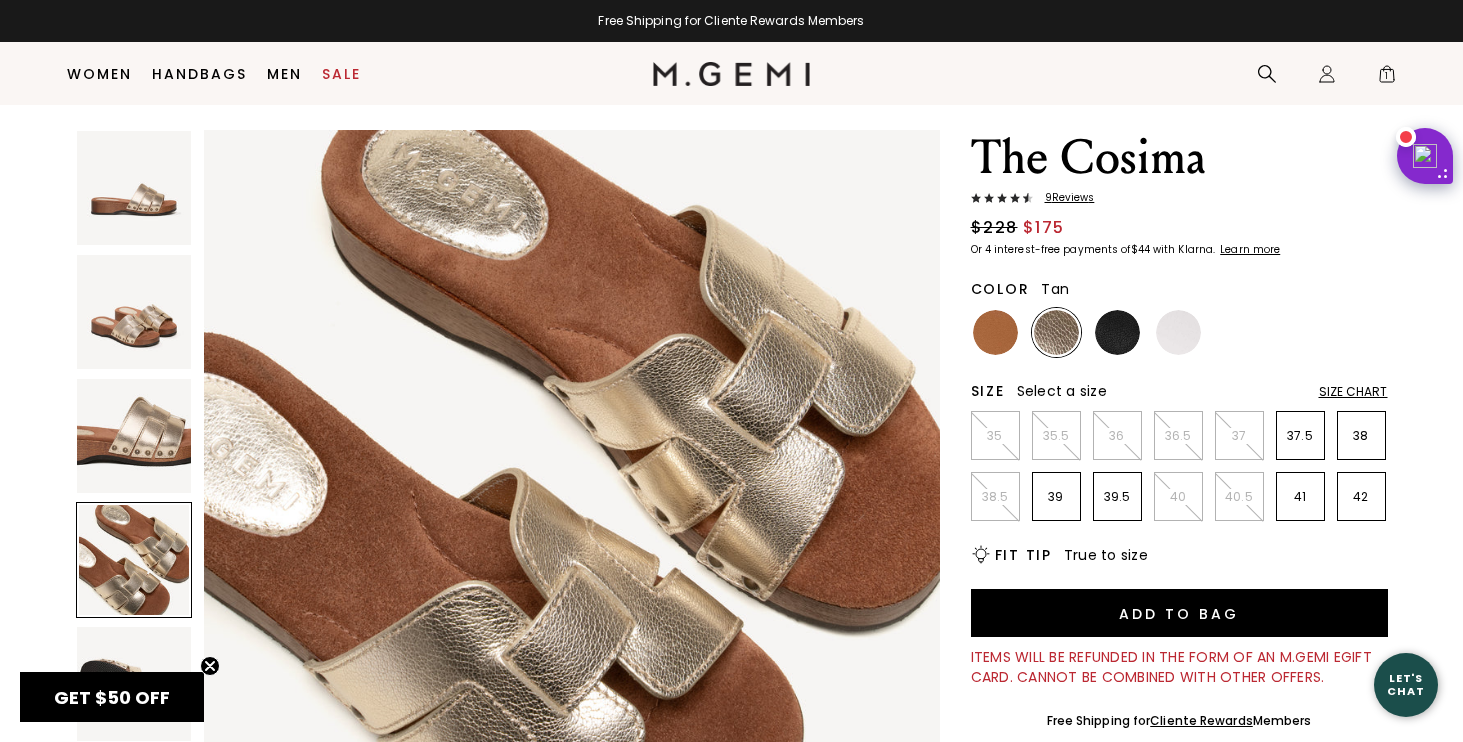 click at bounding box center [995, 332] 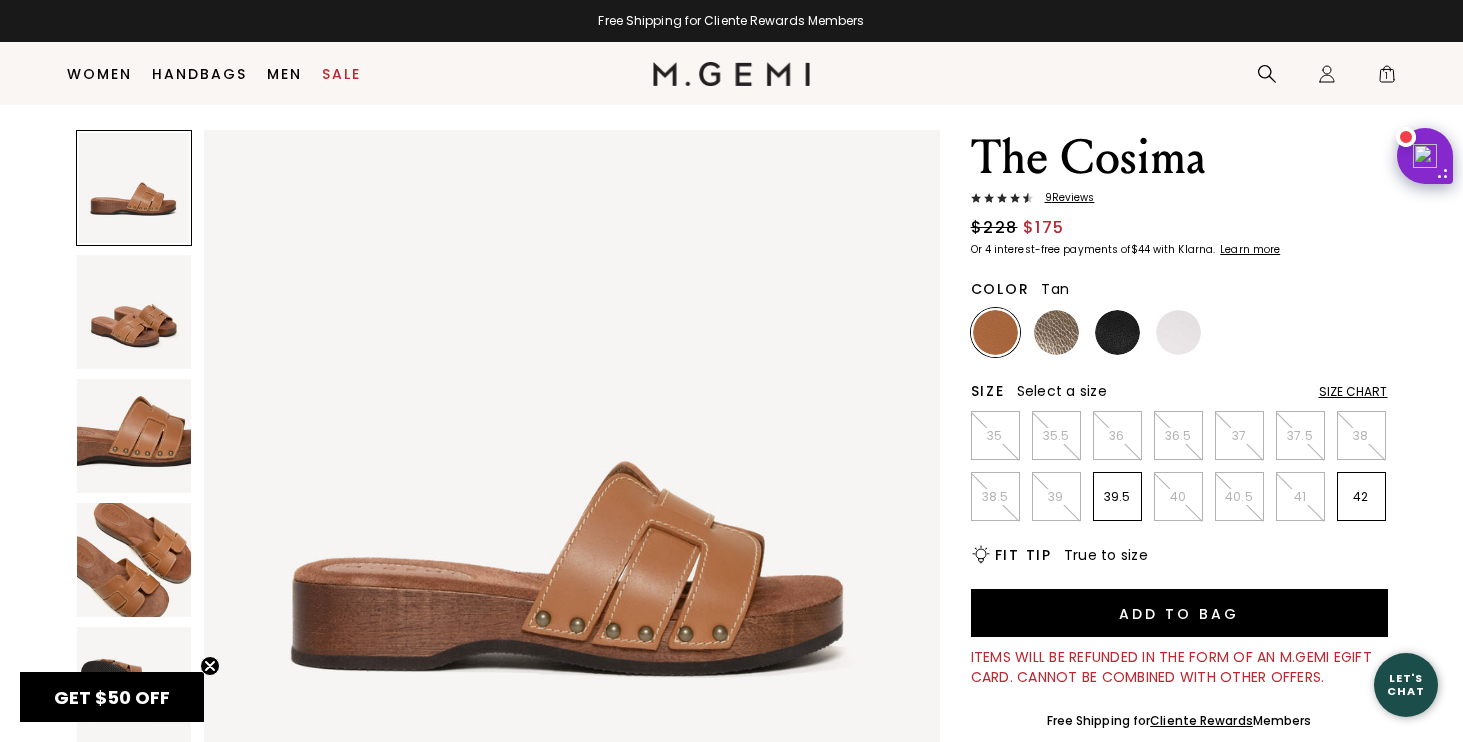 scroll, scrollTop: 0, scrollLeft: 0, axis: both 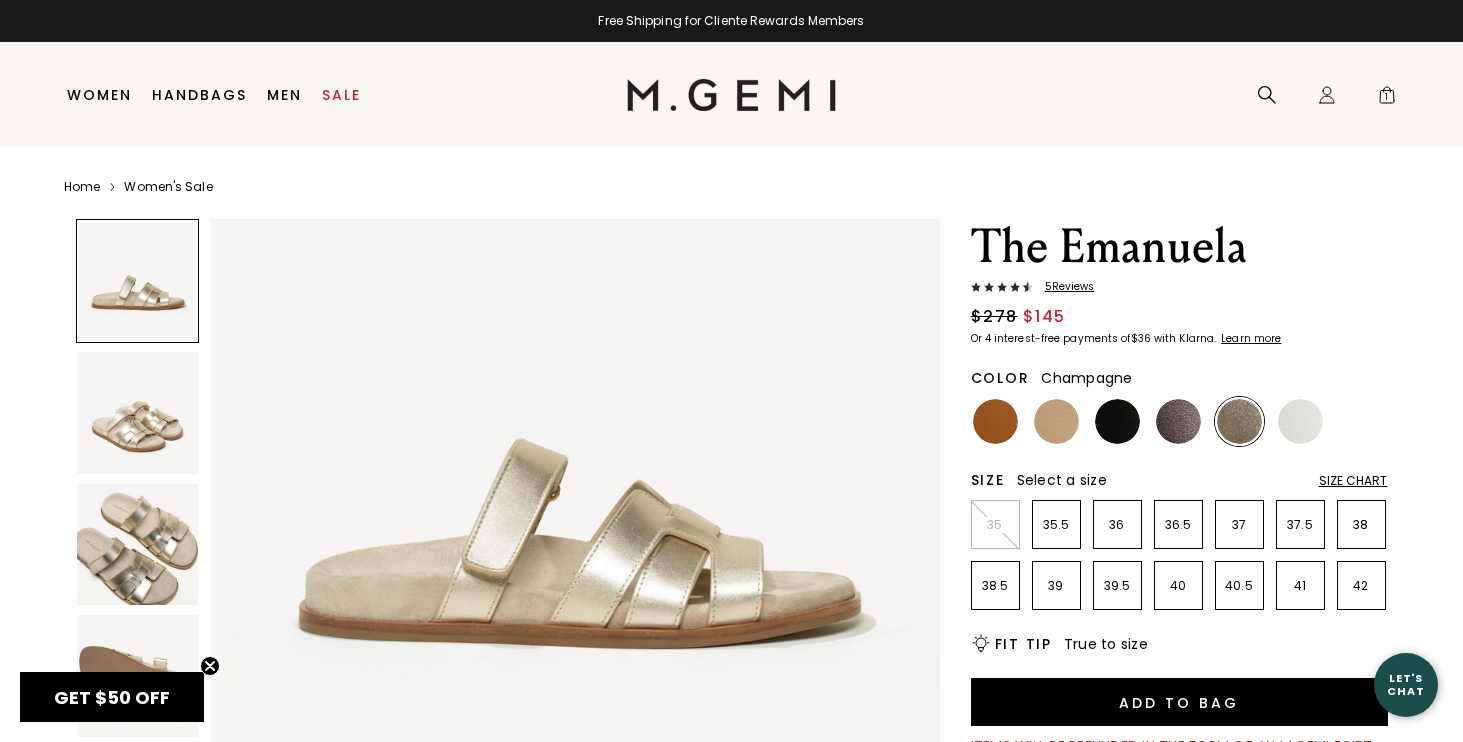 click at bounding box center (138, 413) 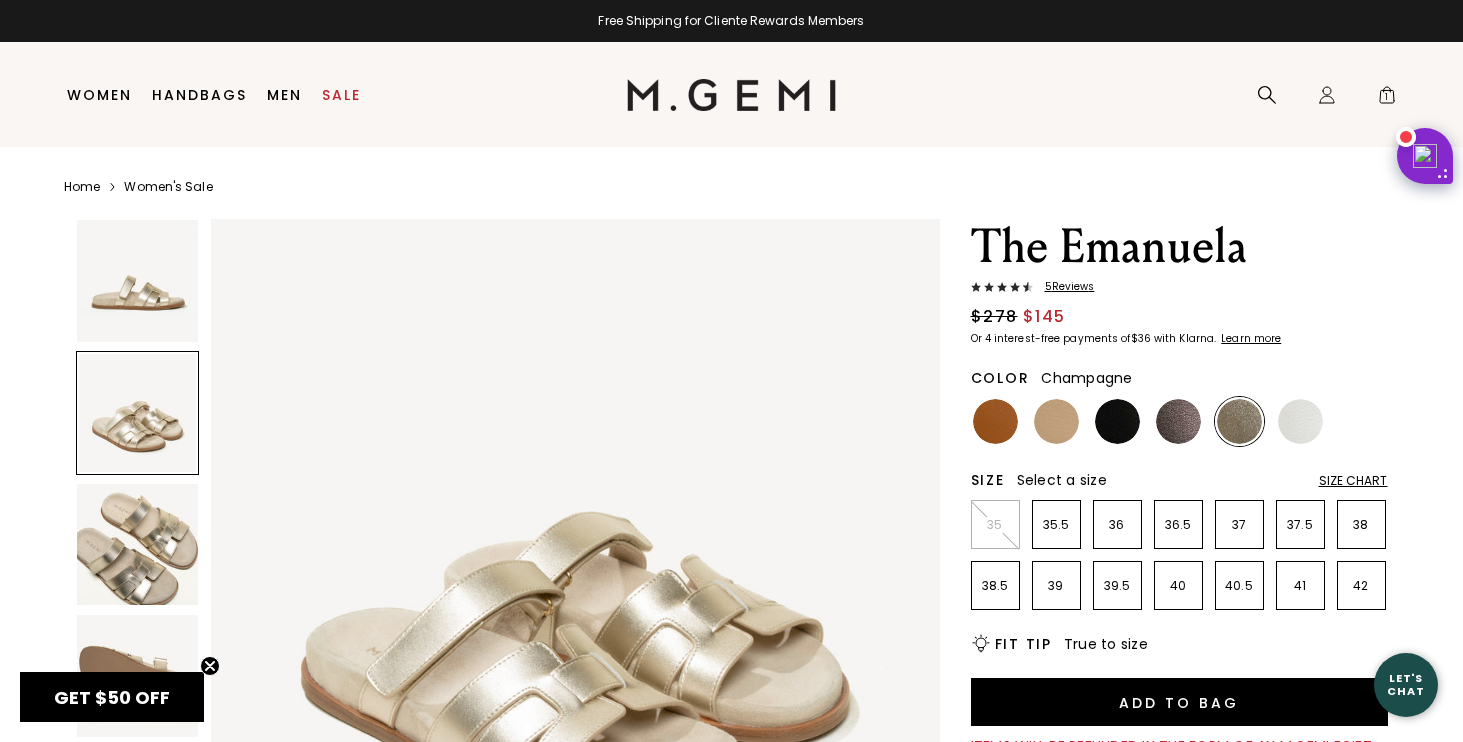 click at bounding box center [138, 545] 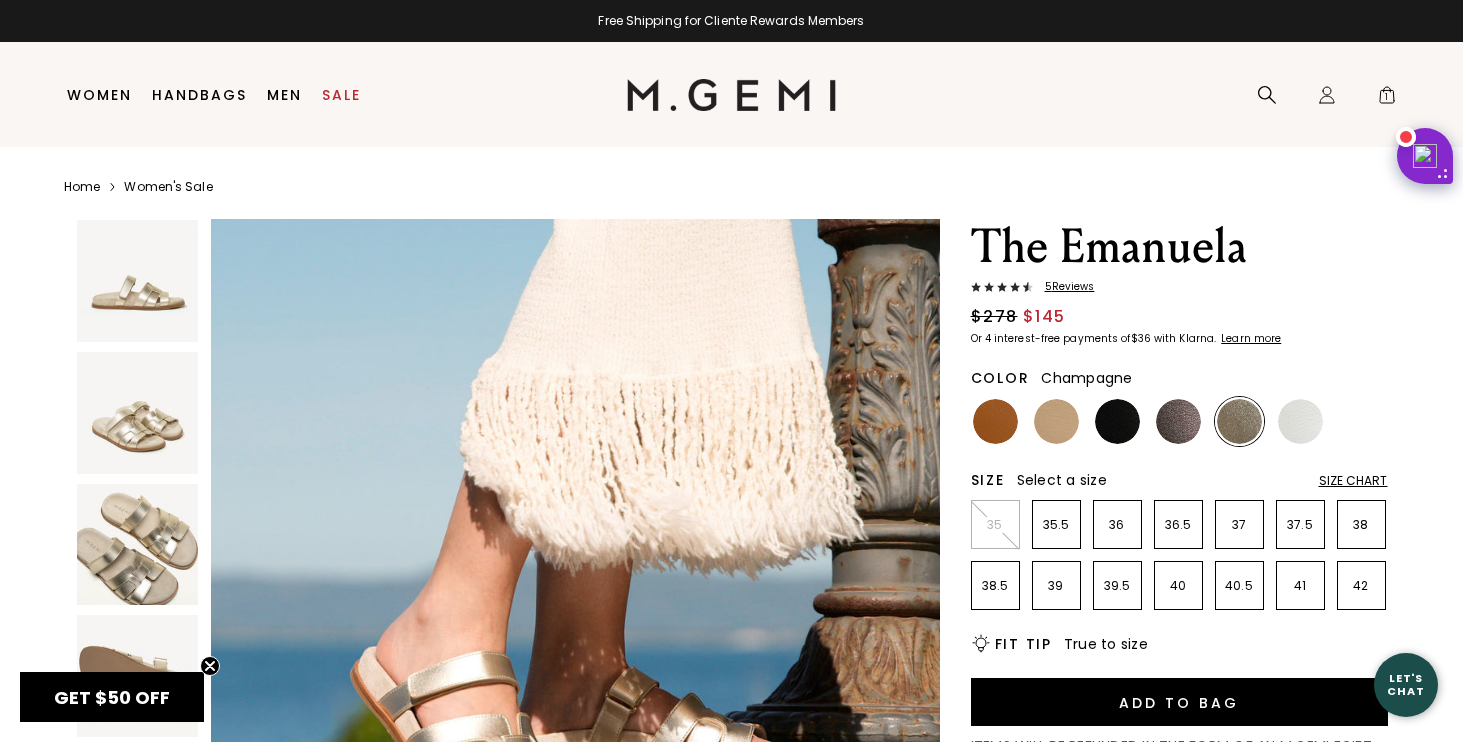scroll, scrollTop: 3013, scrollLeft: 0, axis: vertical 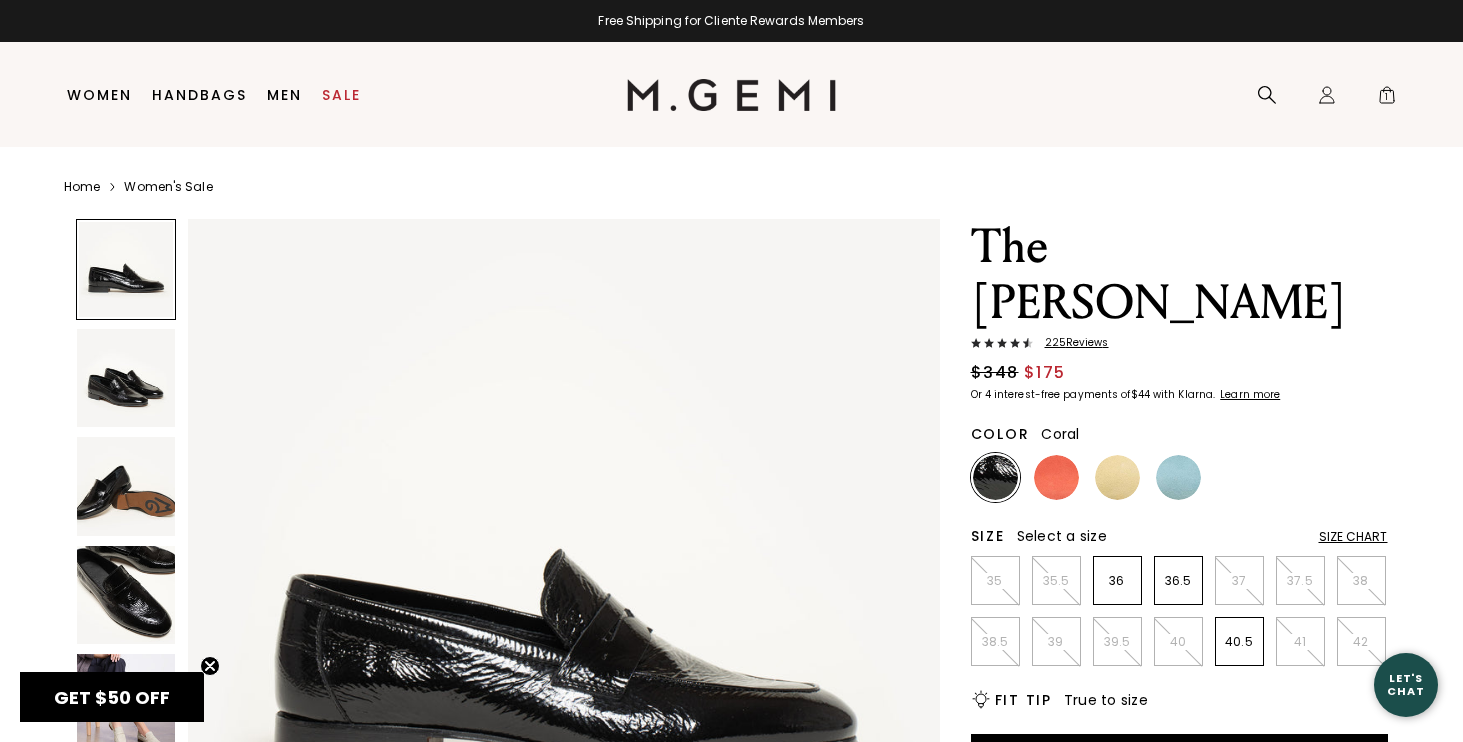 click at bounding box center (1056, 477) 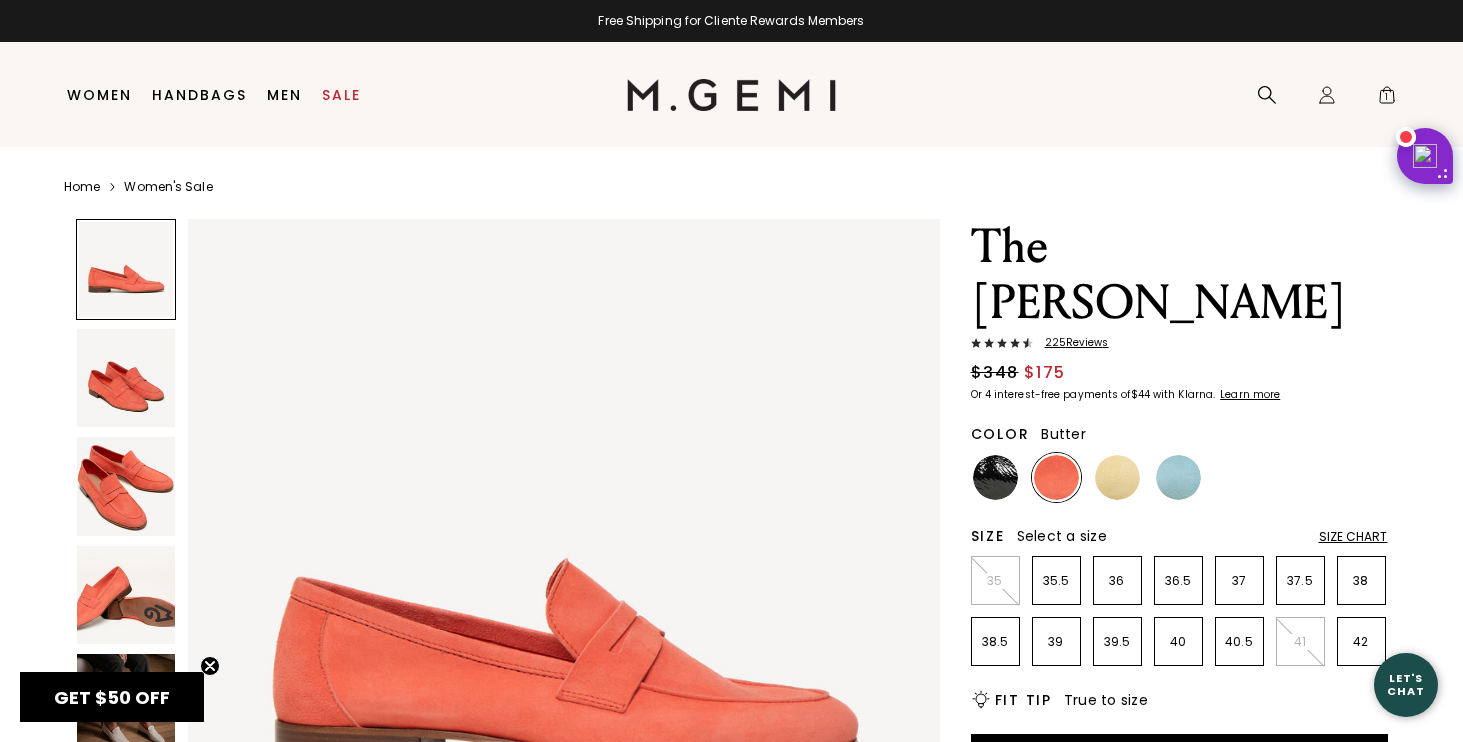 click at bounding box center [1117, 477] 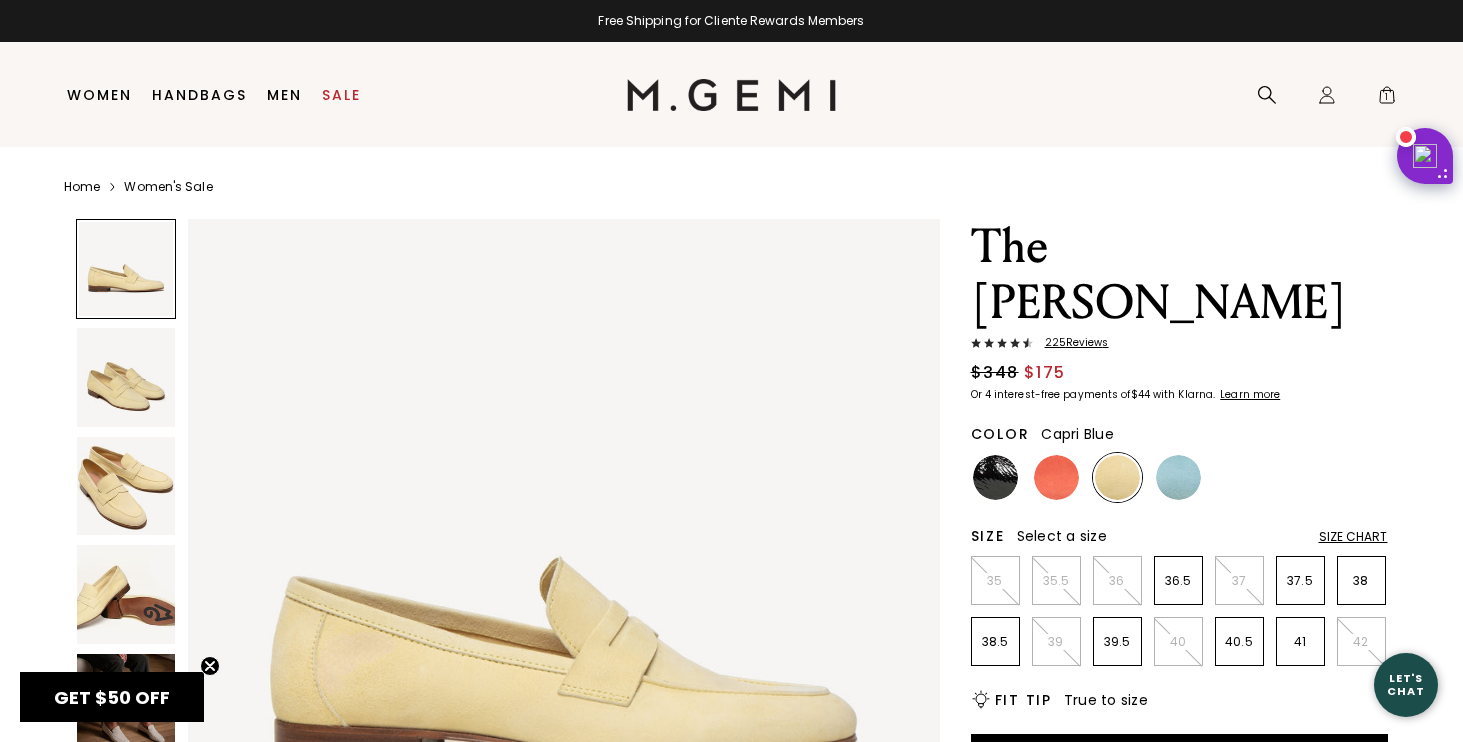 click at bounding box center [1178, 477] 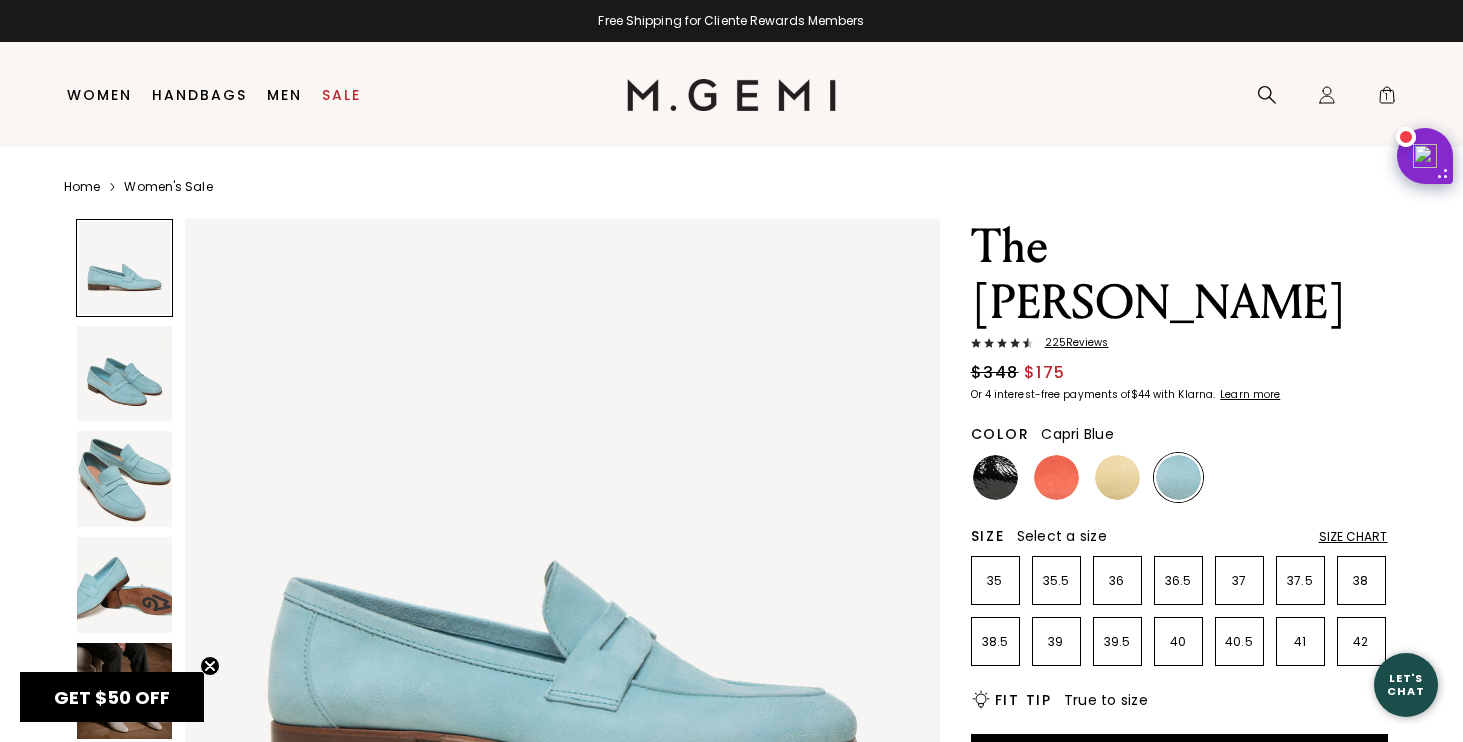 scroll, scrollTop: 0, scrollLeft: 0, axis: both 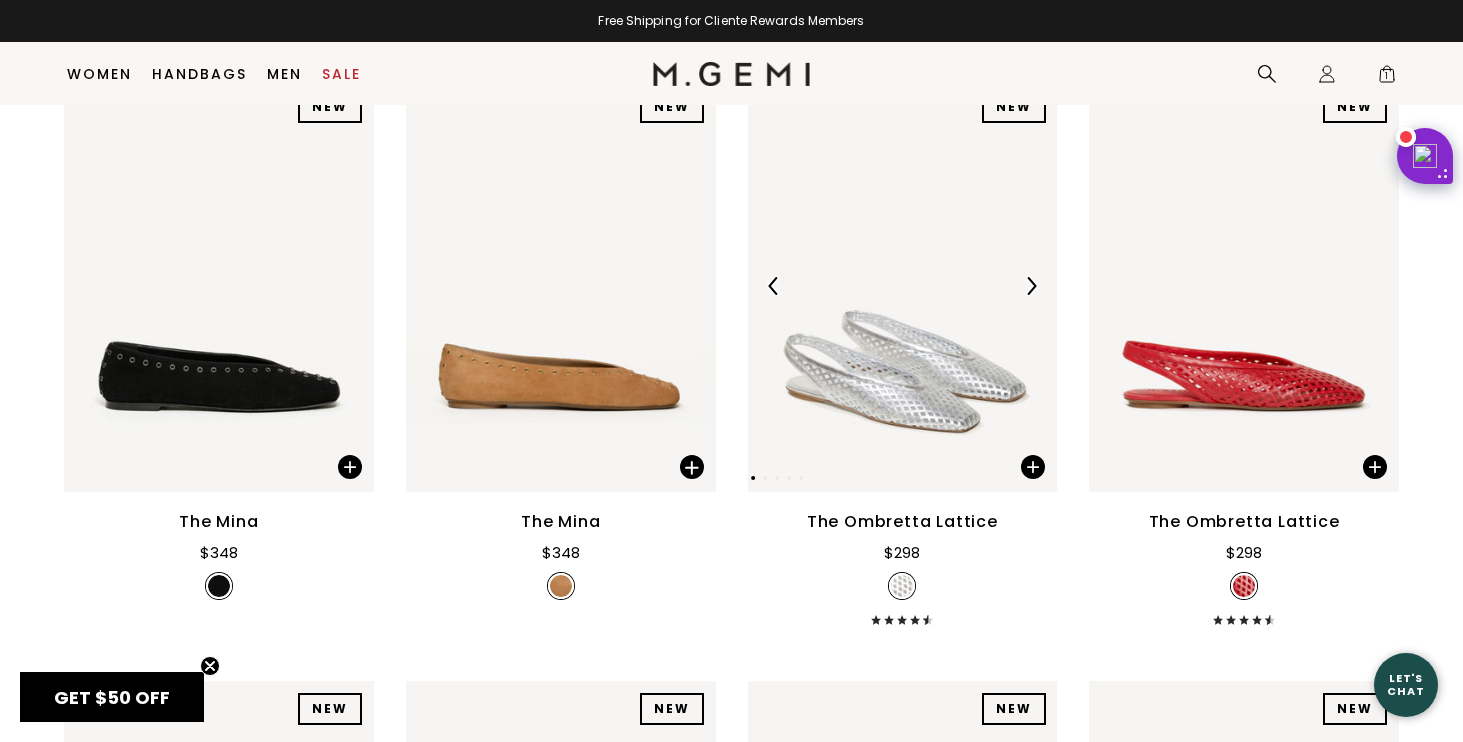 click at bounding box center (1031, 286) 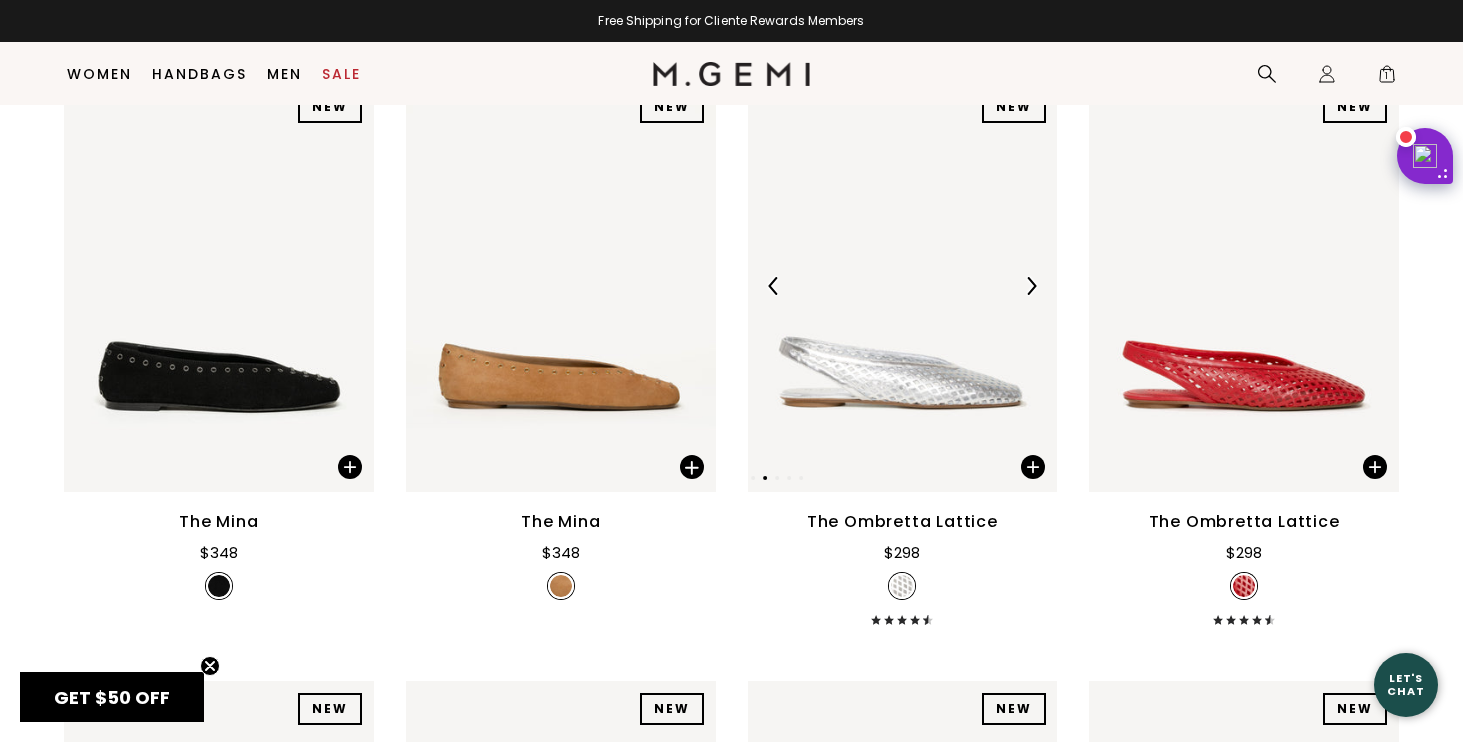 click at bounding box center [1031, 286] 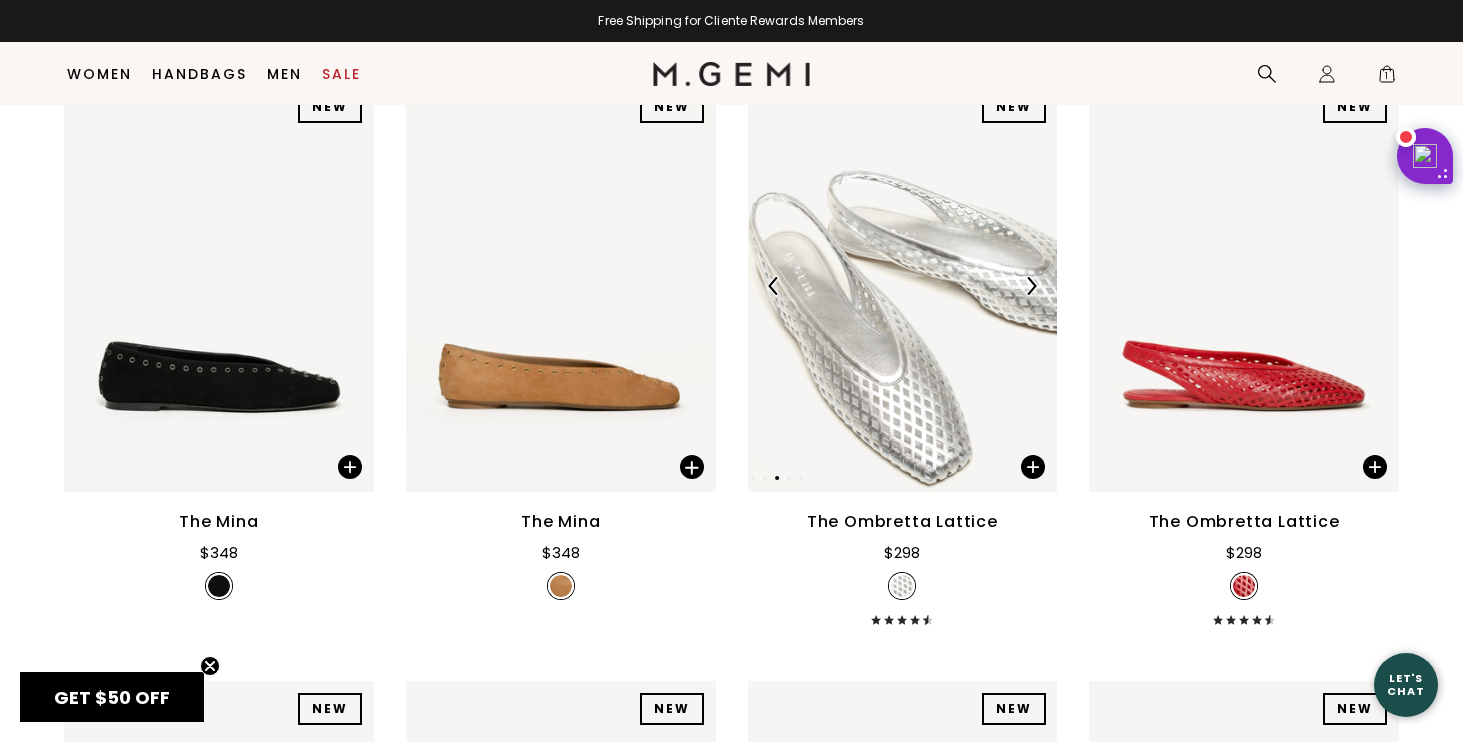 click at bounding box center [1031, 286] 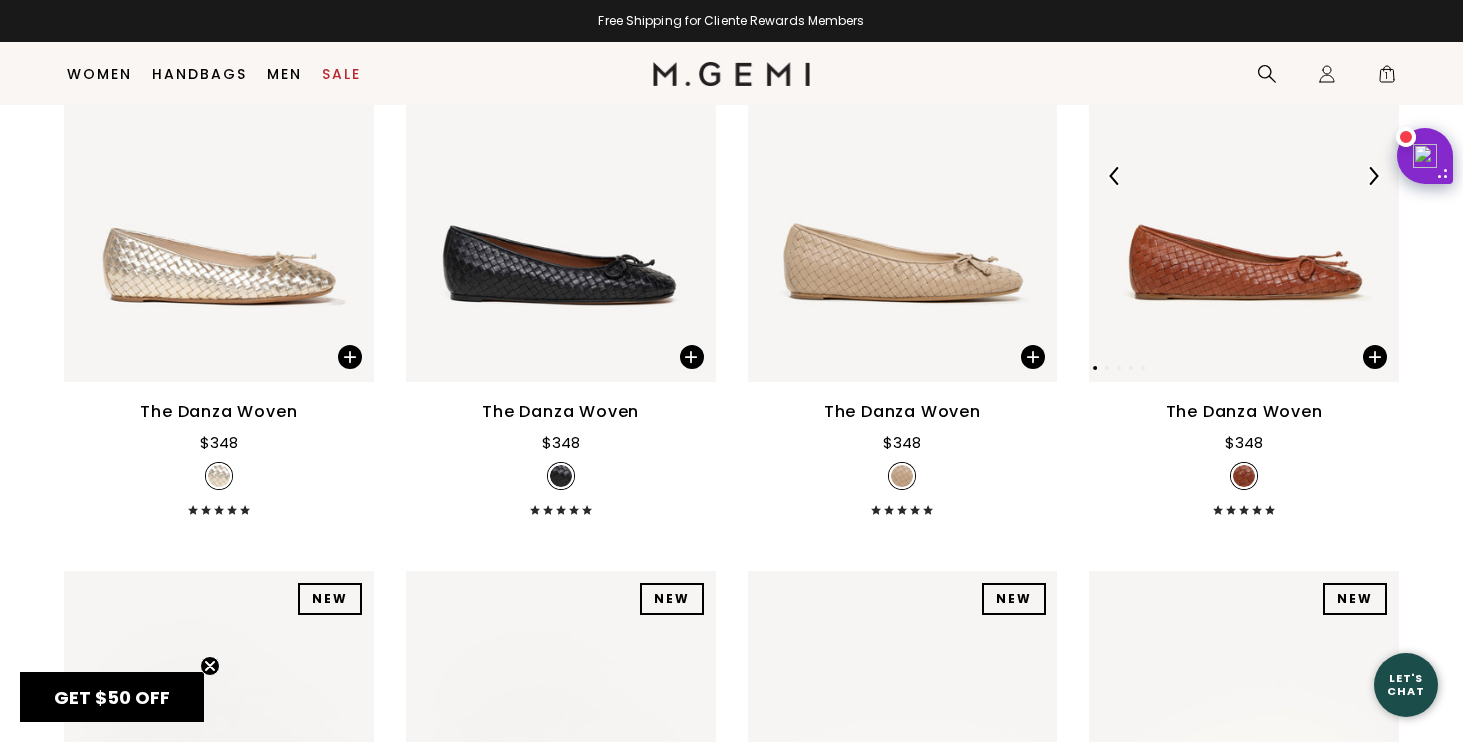 scroll, scrollTop: 7561, scrollLeft: 0, axis: vertical 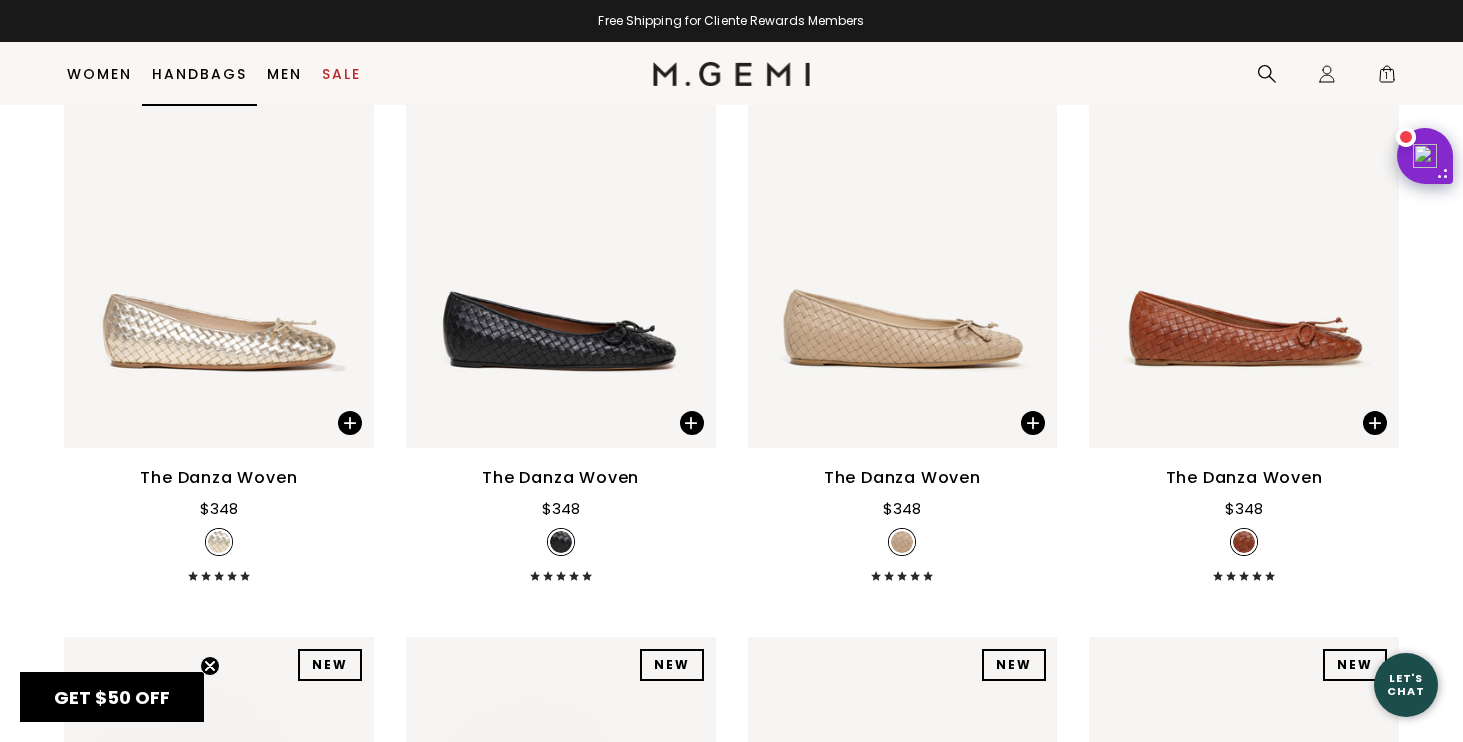 click on "Handbags" at bounding box center (199, 74) 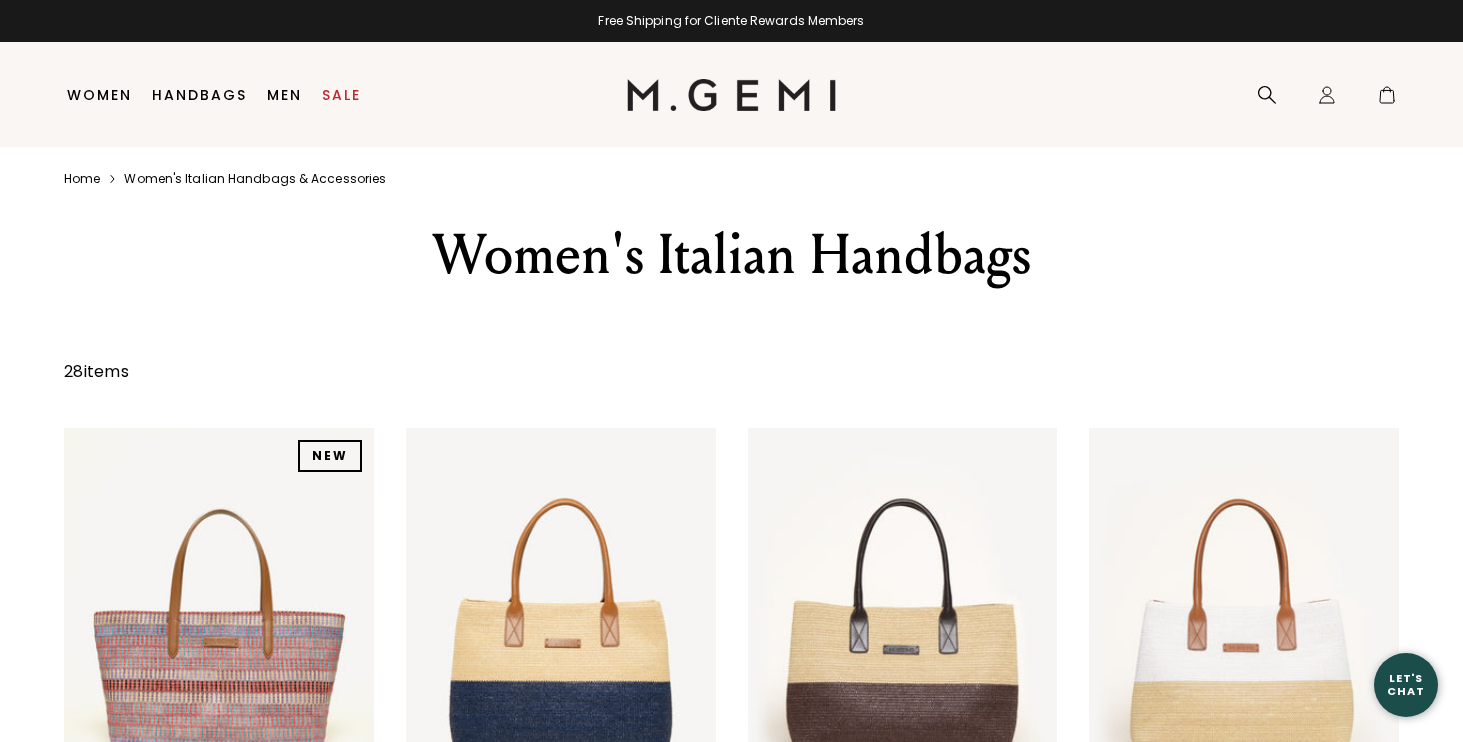scroll, scrollTop: 0, scrollLeft: 0, axis: both 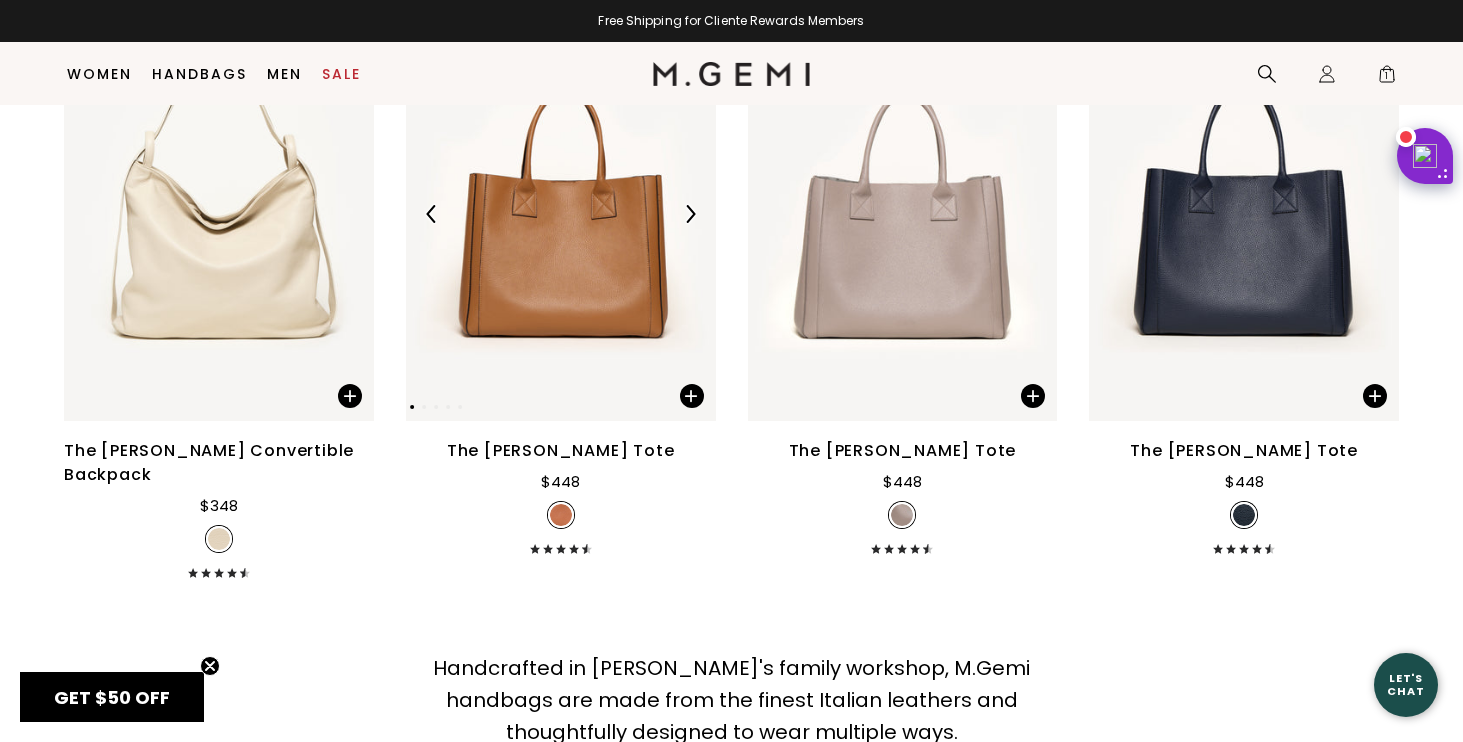 click at bounding box center (690, 214) 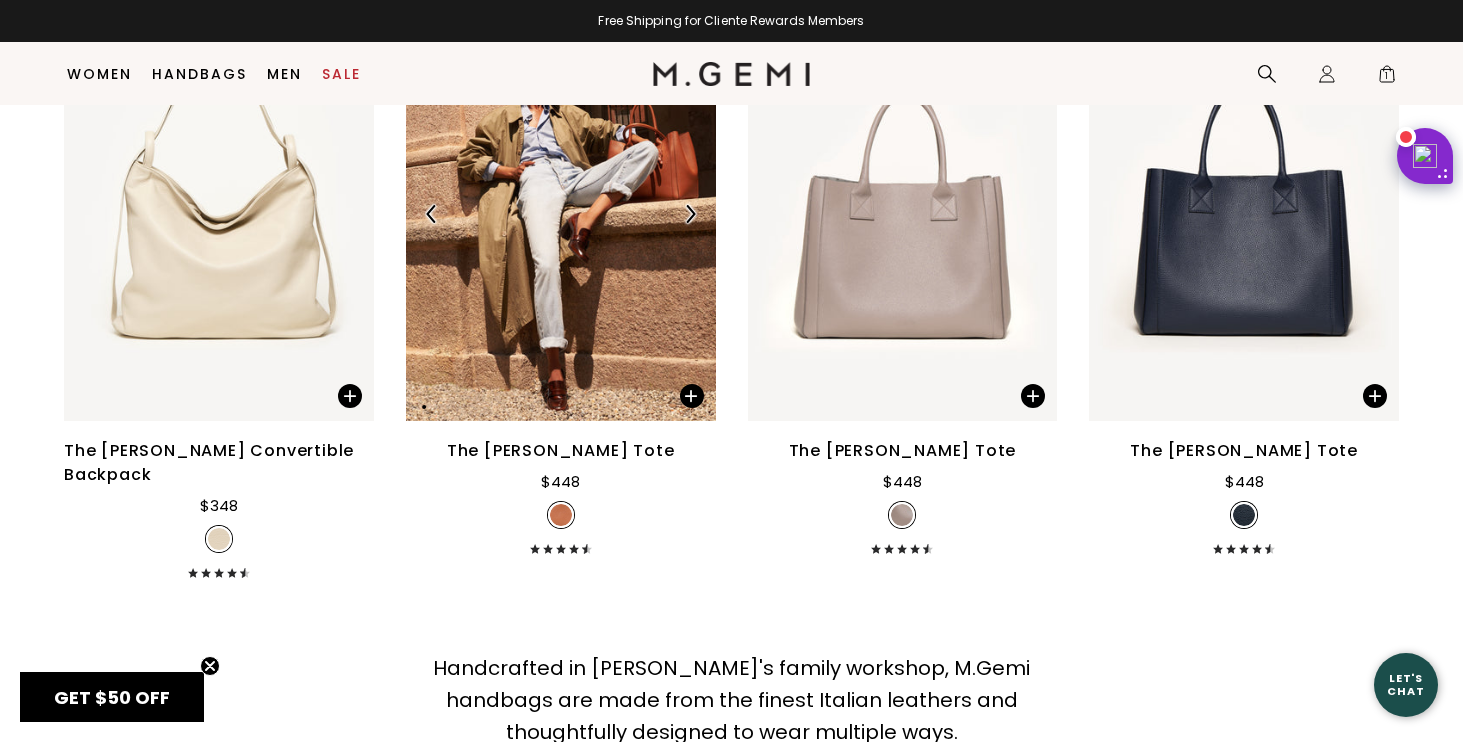 click at bounding box center (690, 214) 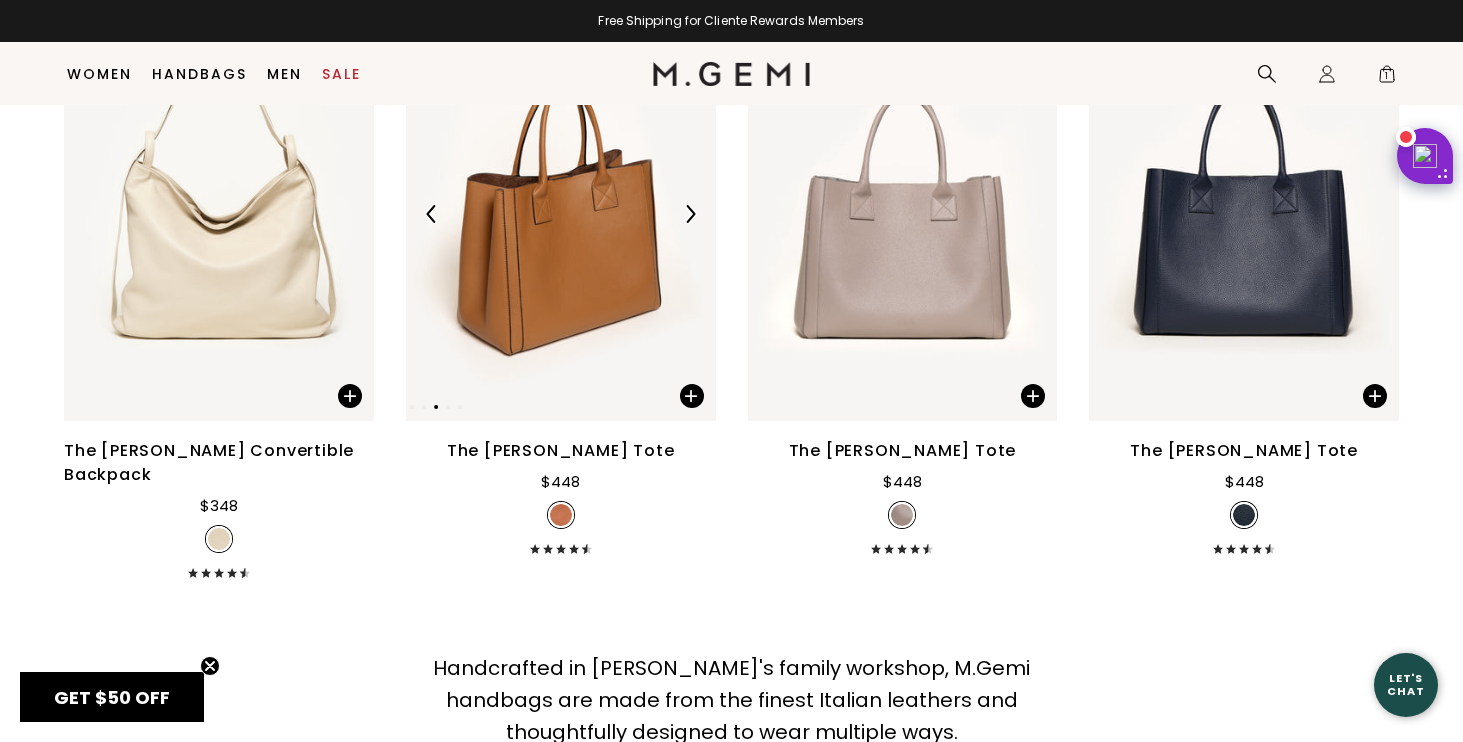 click at bounding box center (690, 214) 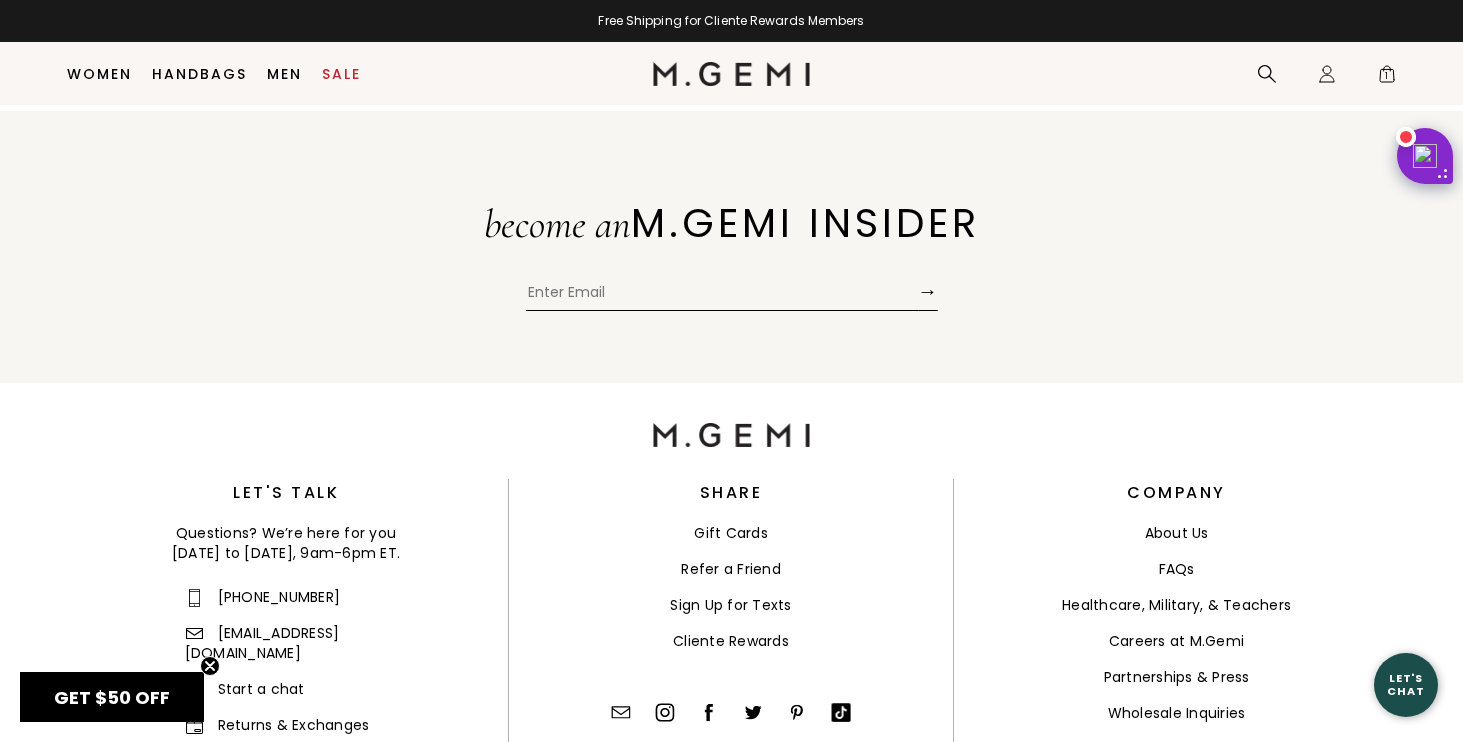 scroll, scrollTop: 4429, scrollLeft: 0, axis: vertical 